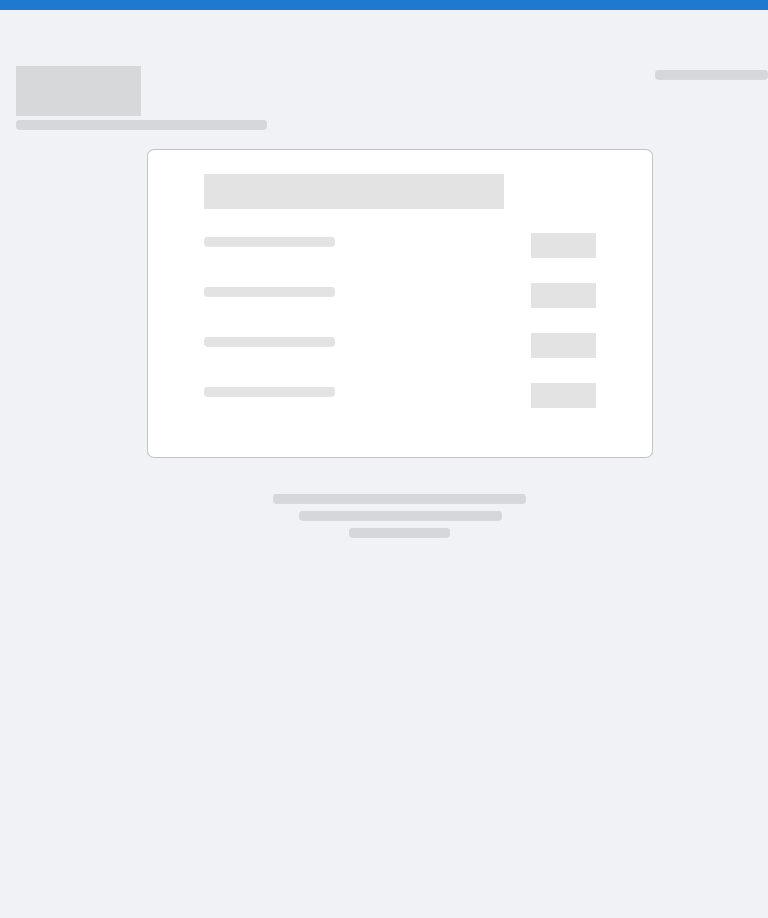 scroll, scrollTop: 0, scrollLeft: 0, axis: both 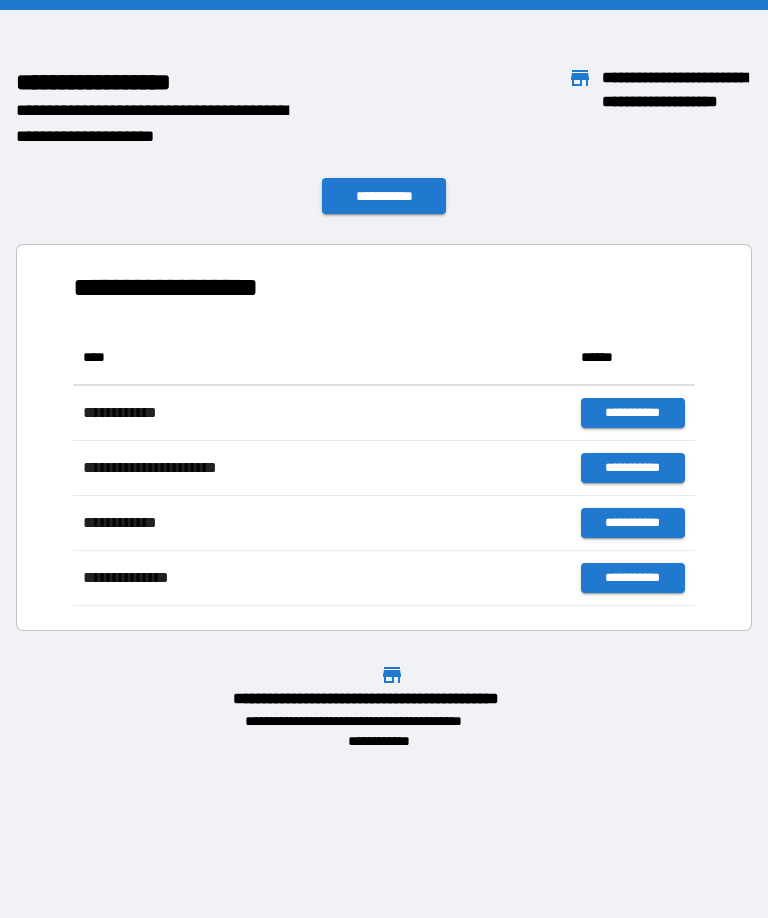click on "[NAME] [LAST] lives at [NUMBER] [STREET], [CITY], [STATE] [ZIP]. His email is [EMAIL] and phone is [PHONE]." at bounding box center (384, 429) 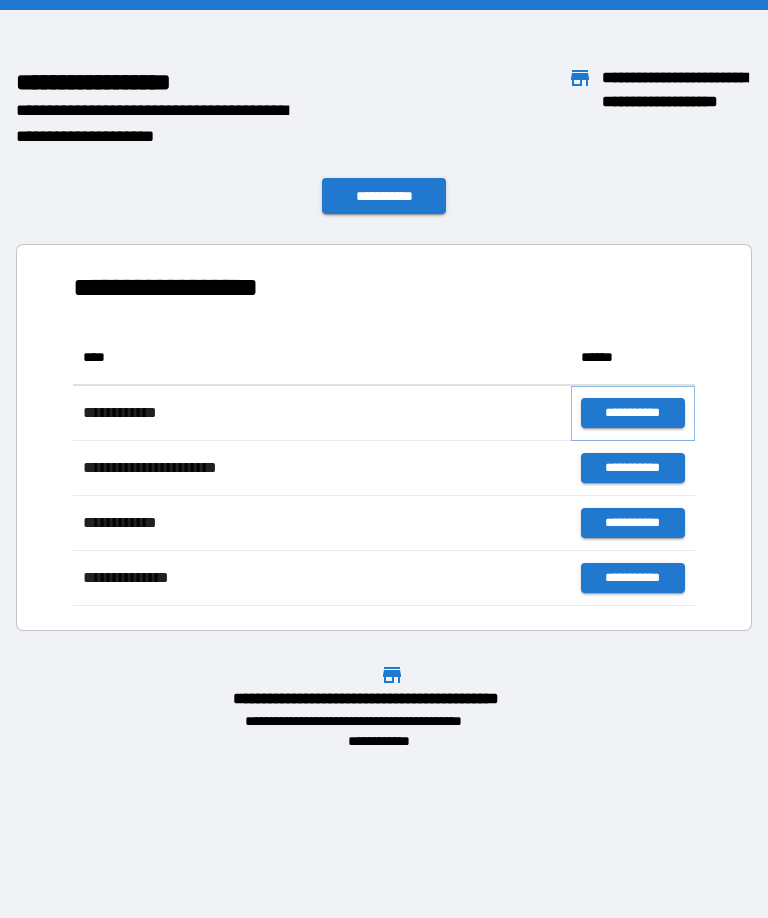 click on "**********" at bounding box center [633, 413] 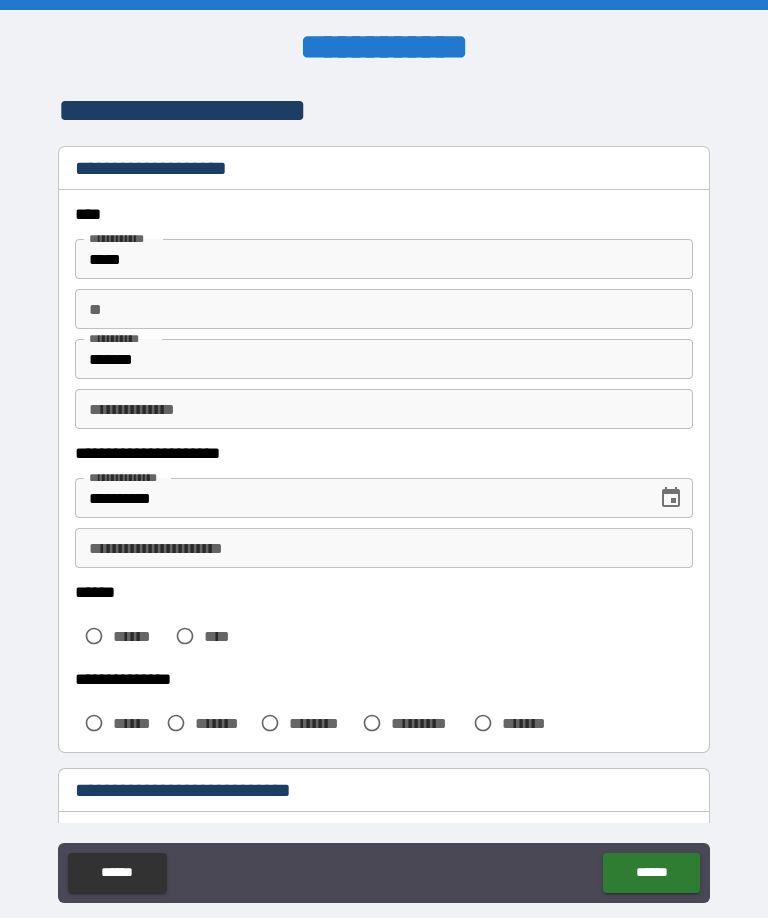 click on "**********" at bounding box center (384, 548) 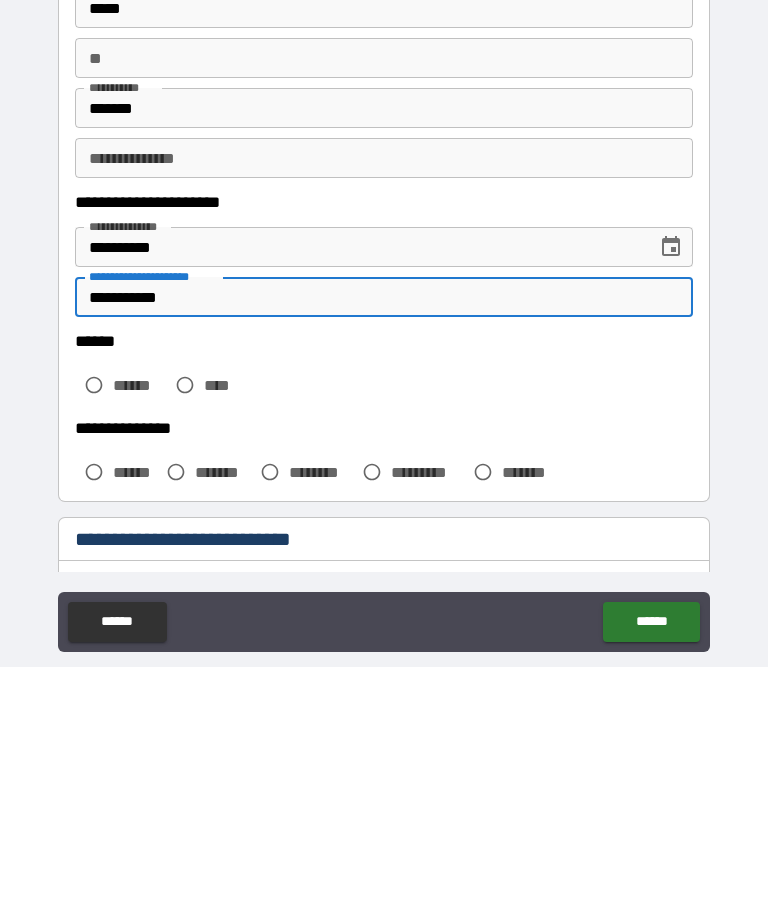 type on "**********" 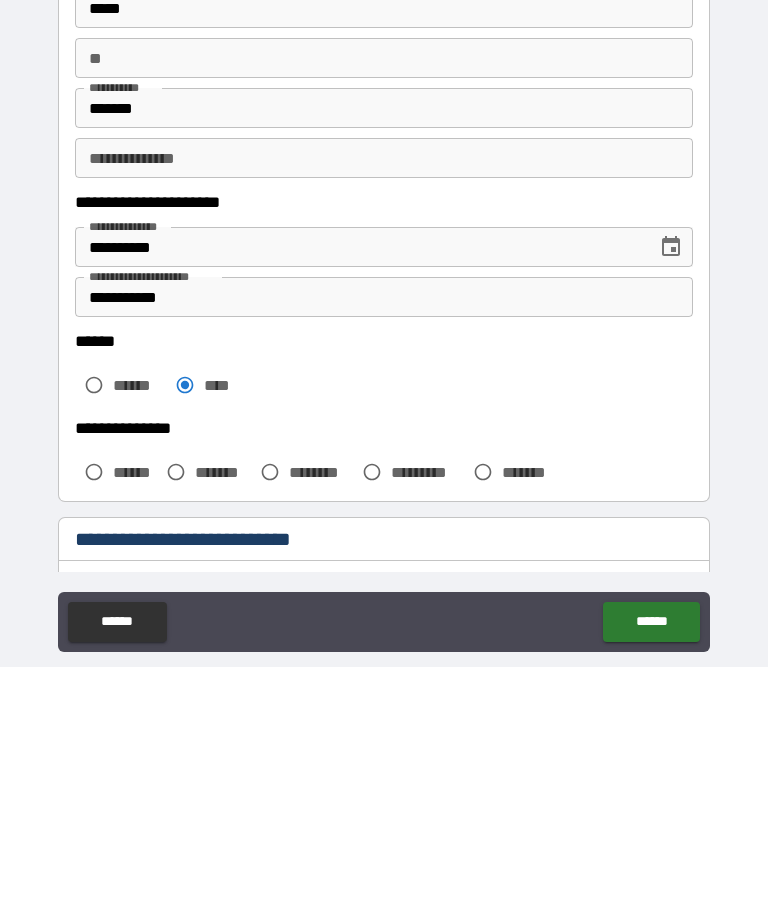 scroll, scrollTop: 66, scrollLeft: 0, axis: vertical 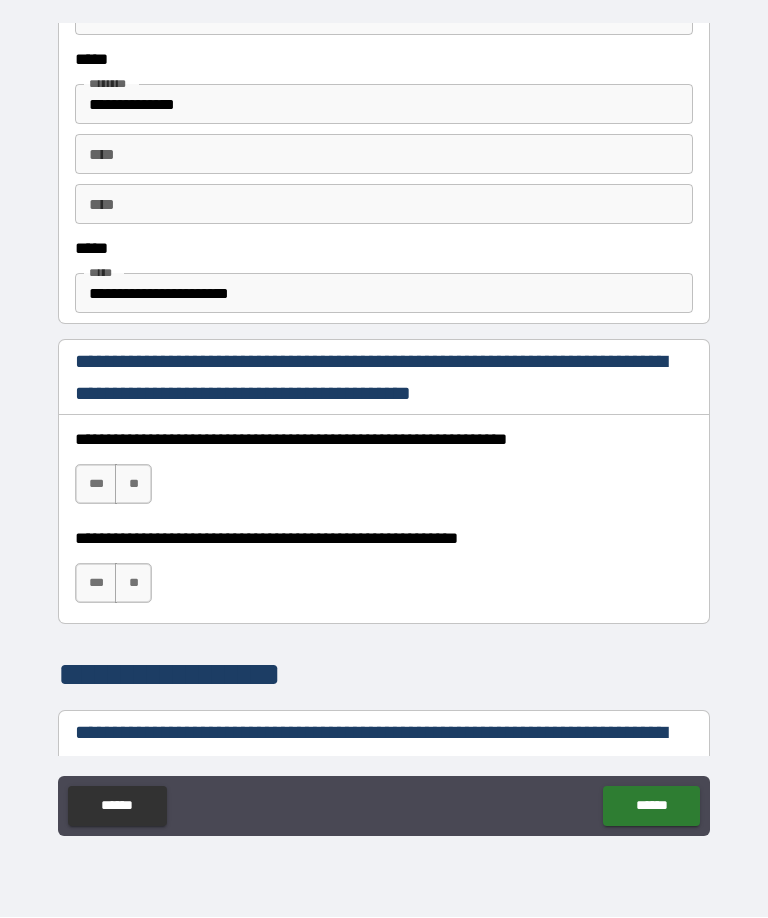 click on "***" at bounding box center (96, 485) 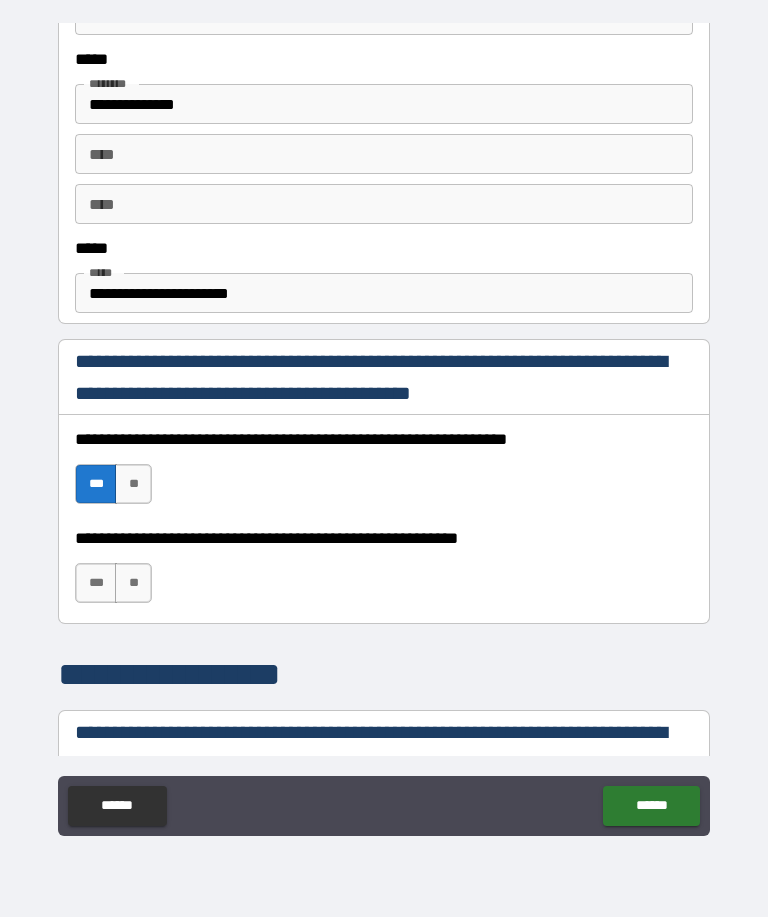 click on "***" at bounding box center (96, 584) 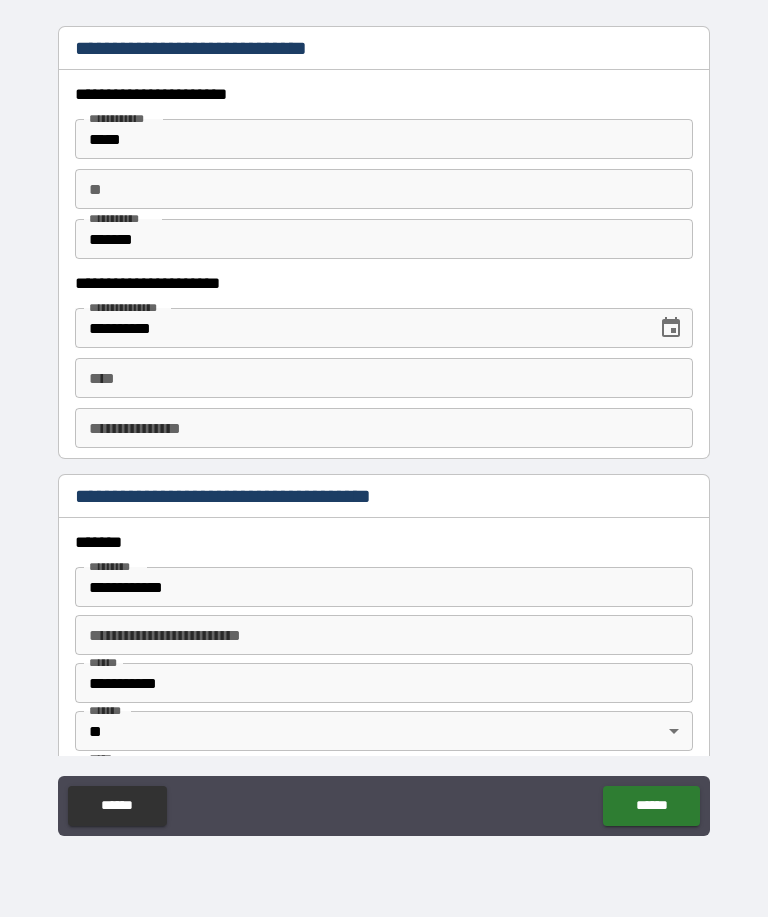 scroll, scrollTop: 1865, scrollLeft: 0, axis: vertical 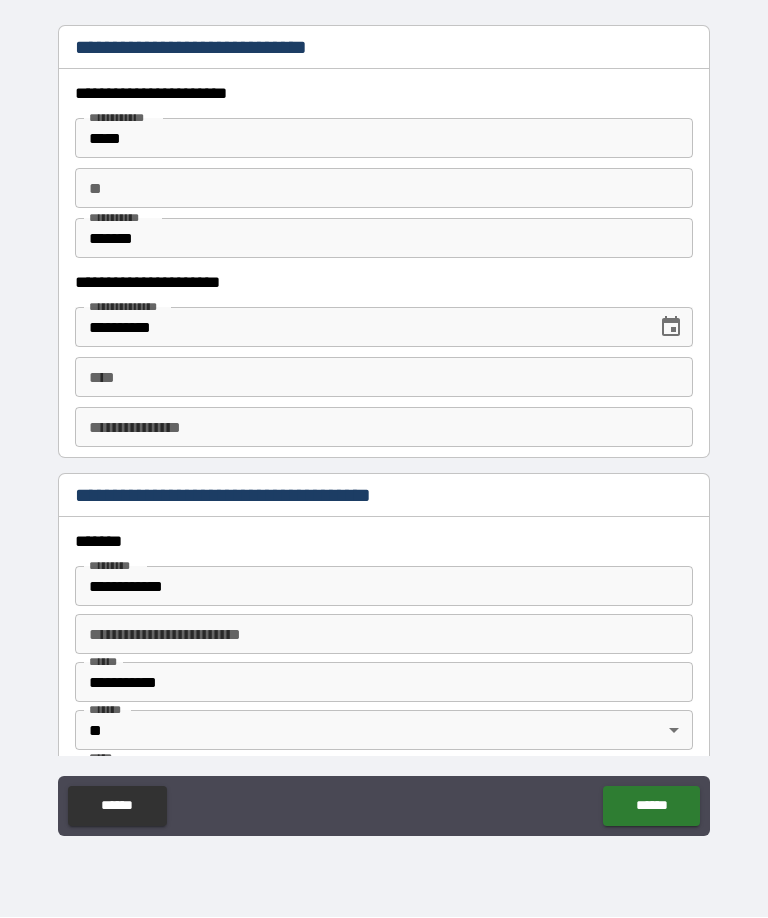 click on "**** ****" at bounding box center [384, 378] 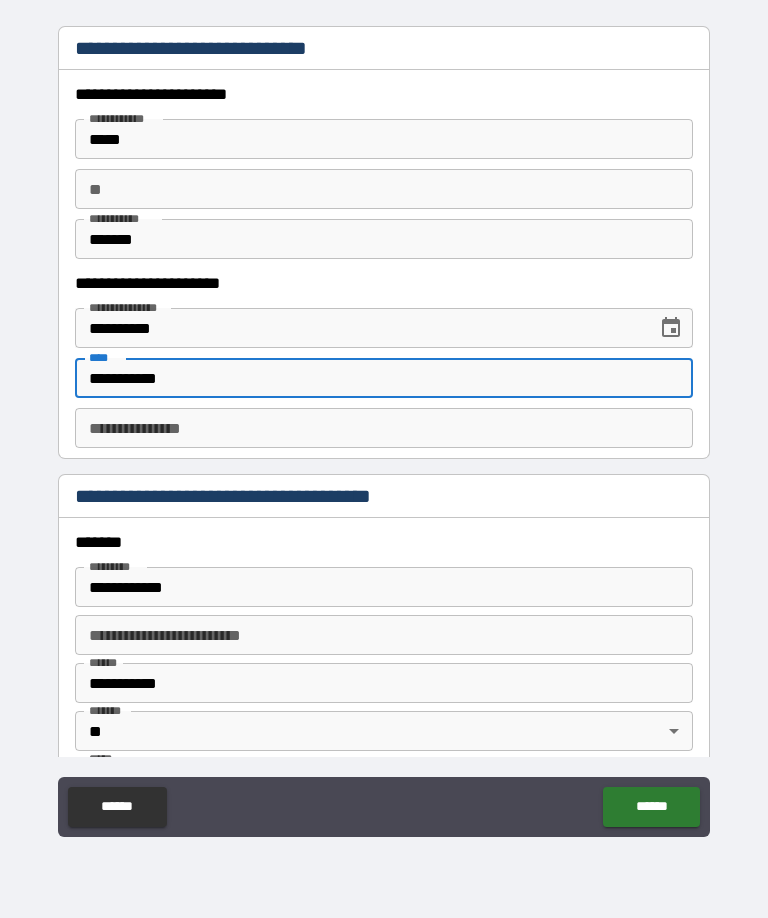 type on "**********" 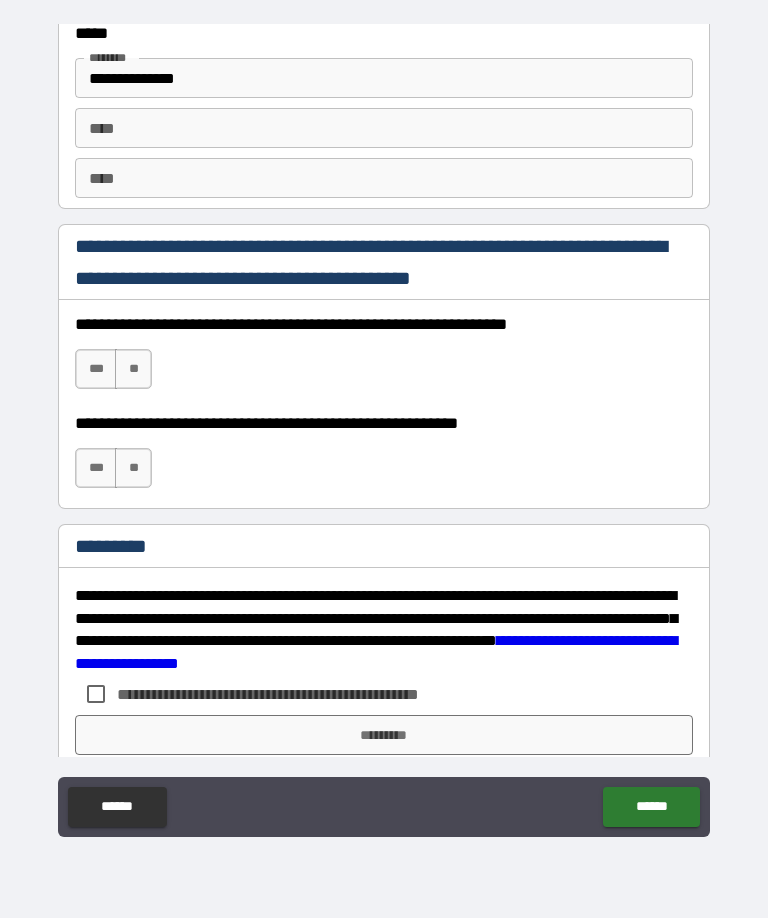 scroll, scrollTop: 2746, scrollLeft: 0, axis: vertical 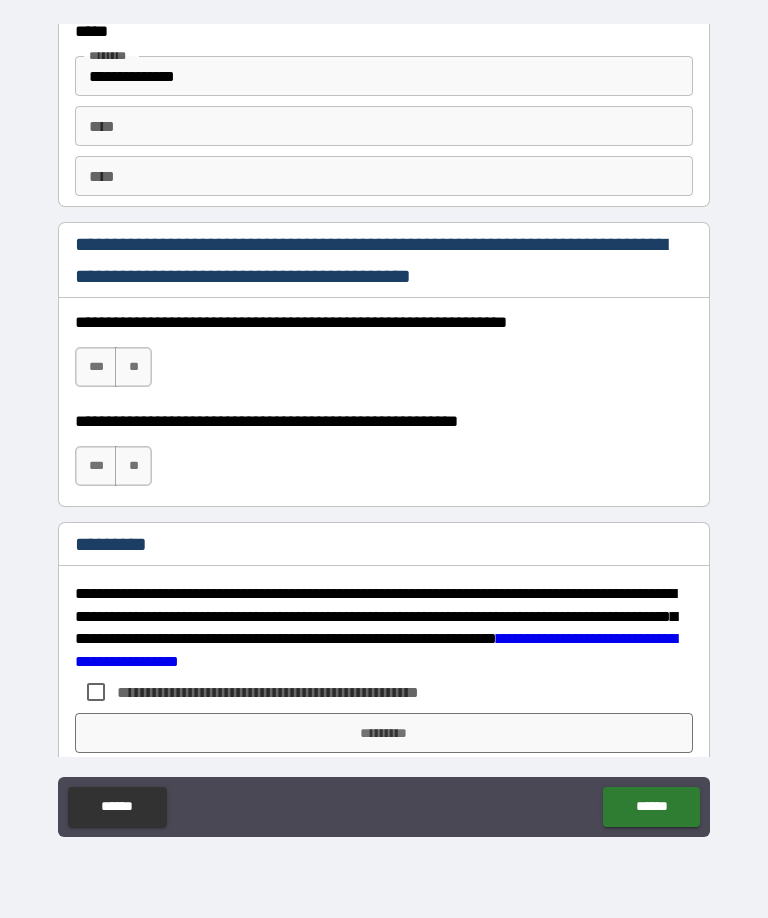 type on "**********" 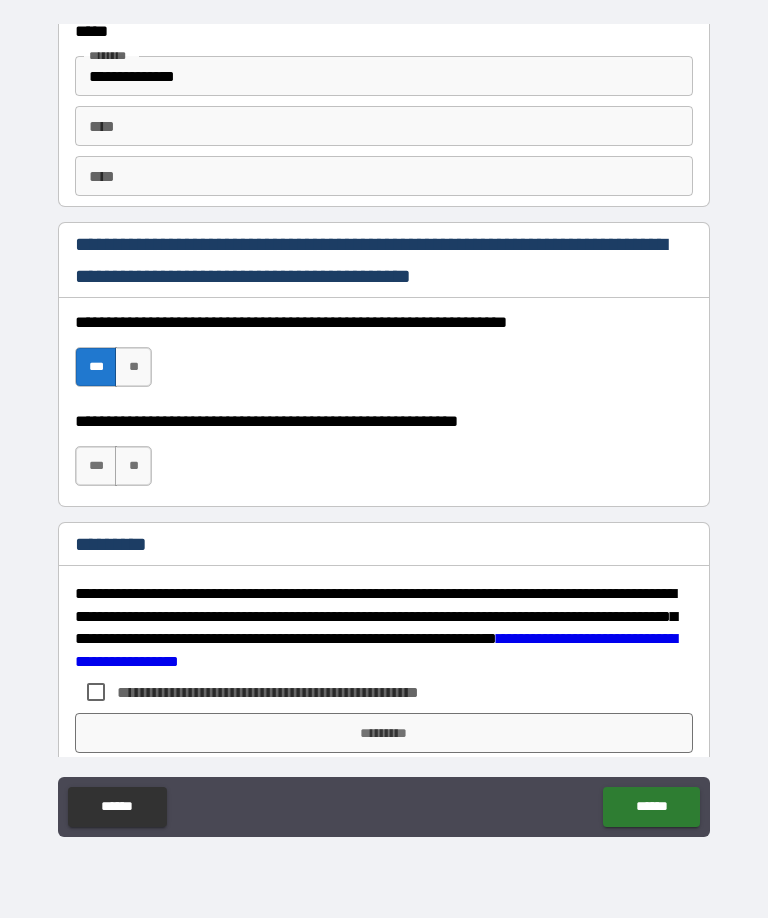 click on "***" at bounding box center (96, 466) 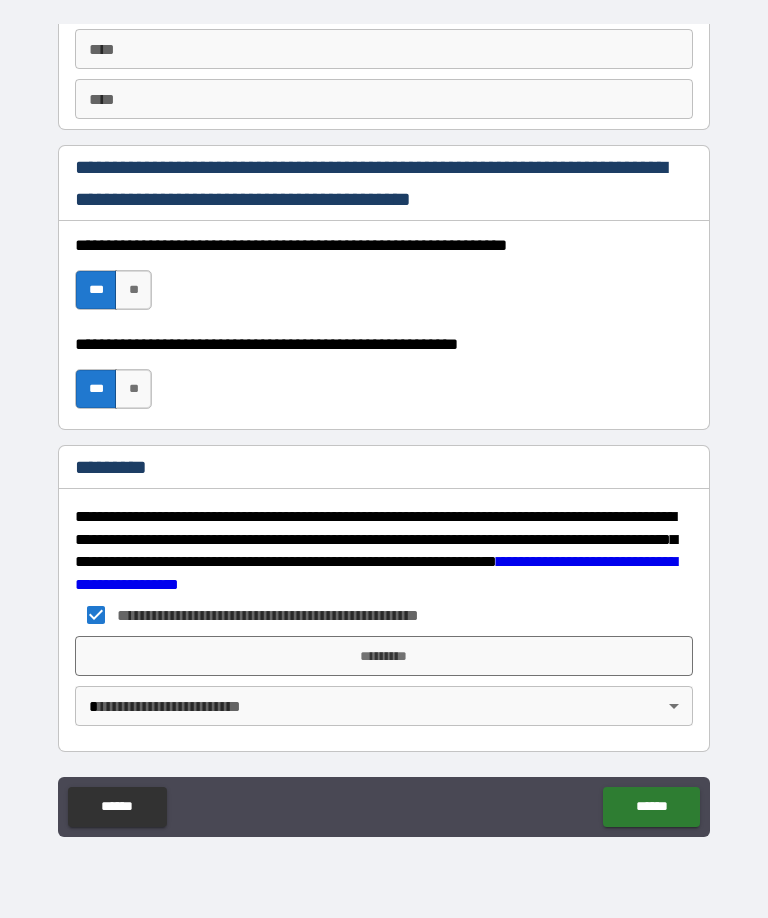 scroll, scrollTop: 2823, scrollLeft: 0, axis: vertical 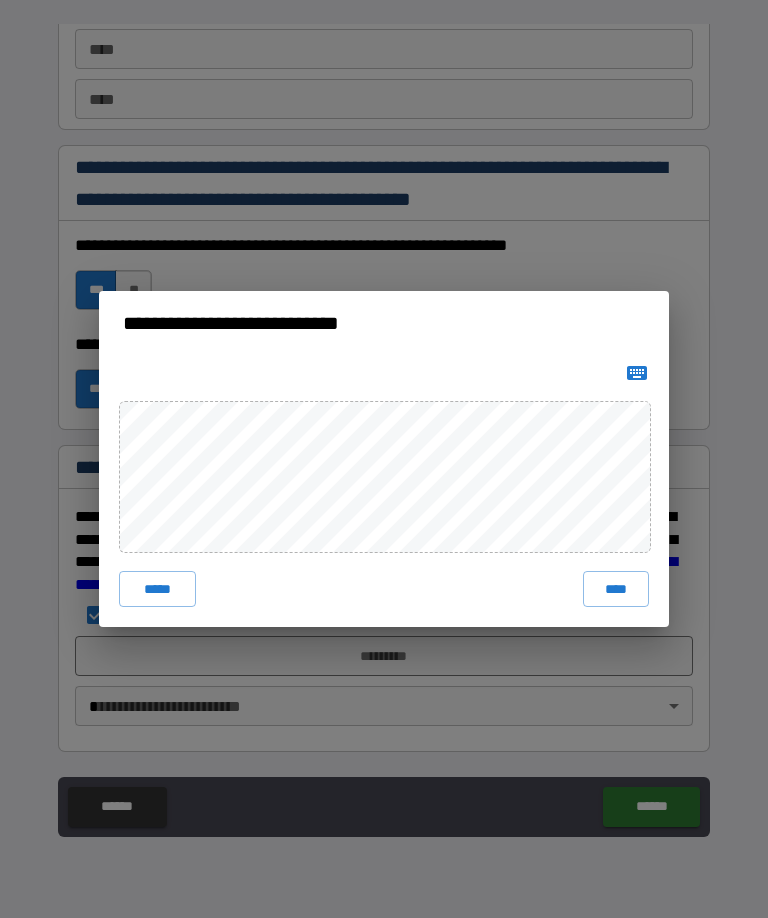 click on "****" at bounding box center [616, 589] 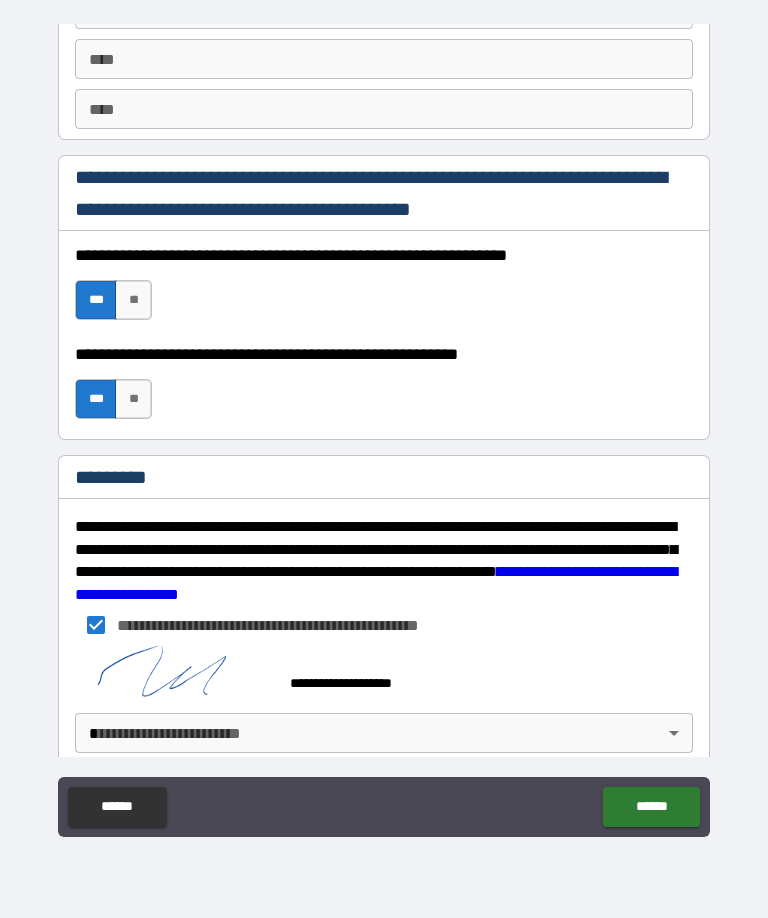 click on "Meeting scheduled for 2023-10-27 at 10:00 AM." at bounding box center (384, 426) 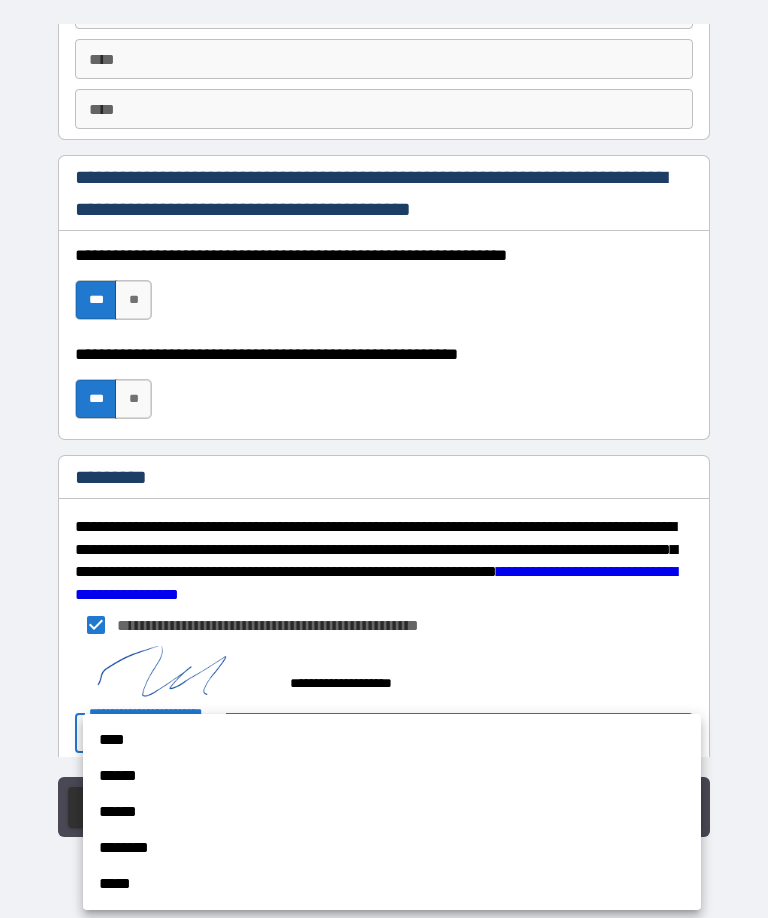 click on "****" at bounding box center [392, 740] 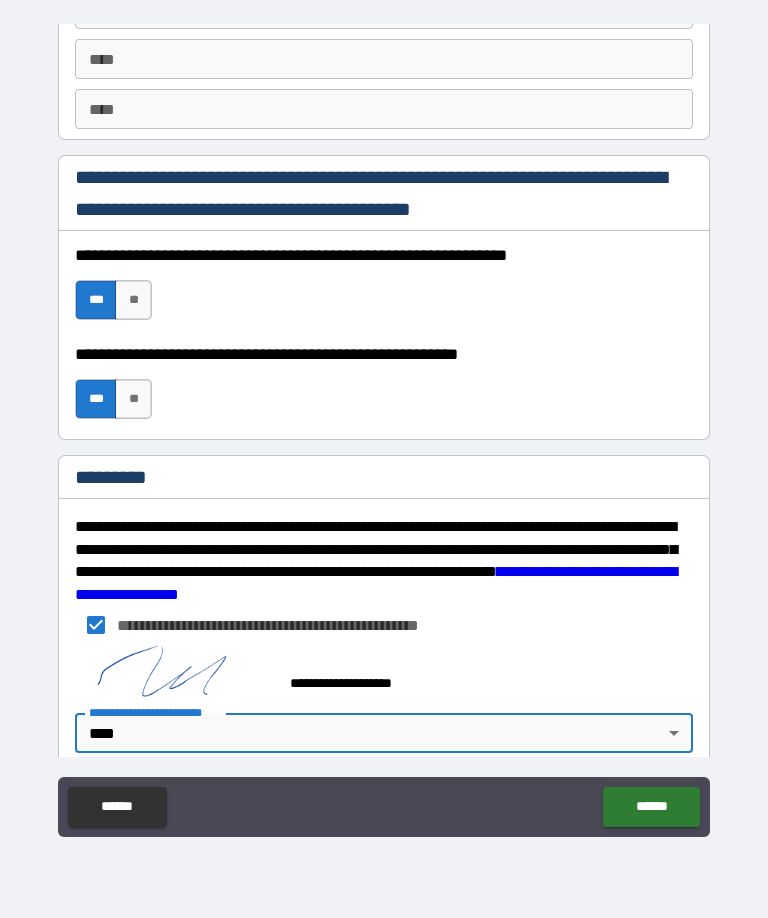 type on "*" 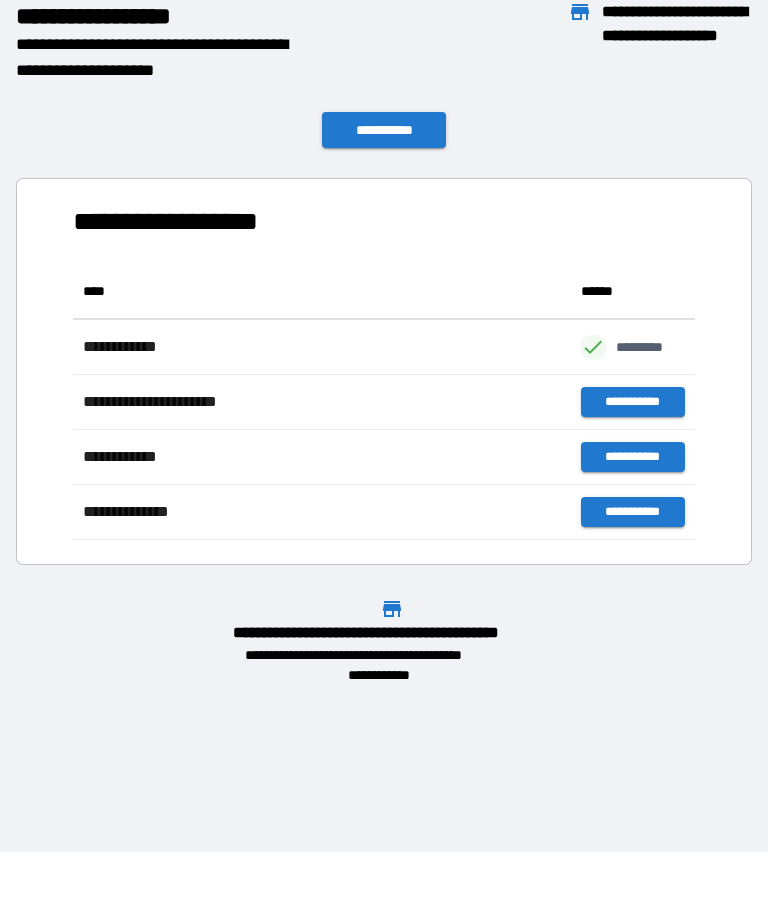 scroll, scrollTop: 1, scrollLeft: 1, axis: both 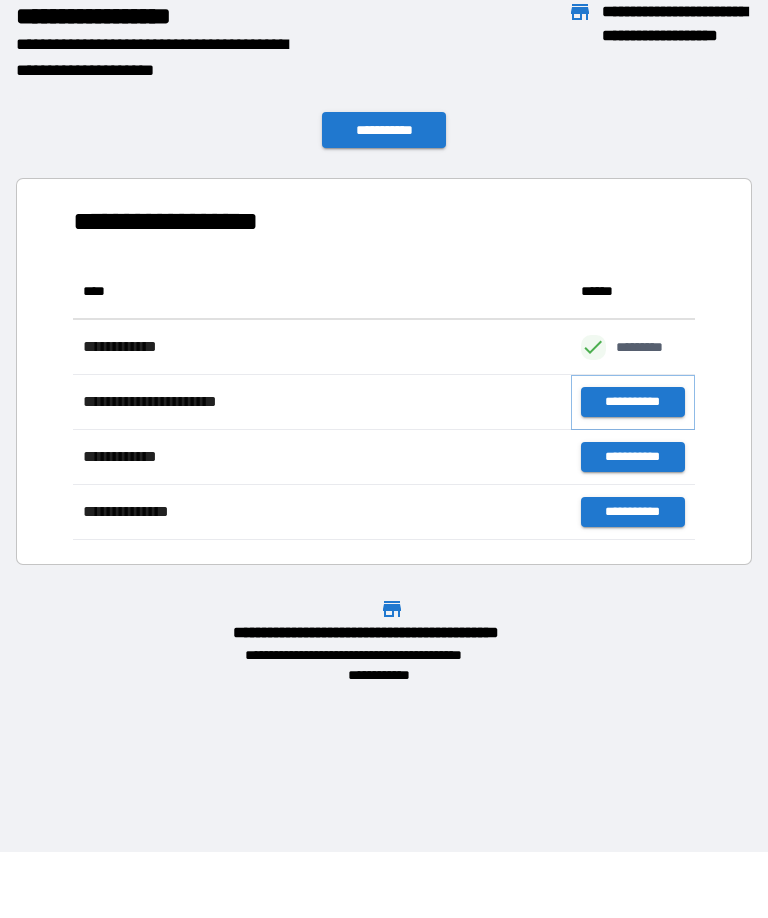 click on "**********" at bounding box center [633, 402] 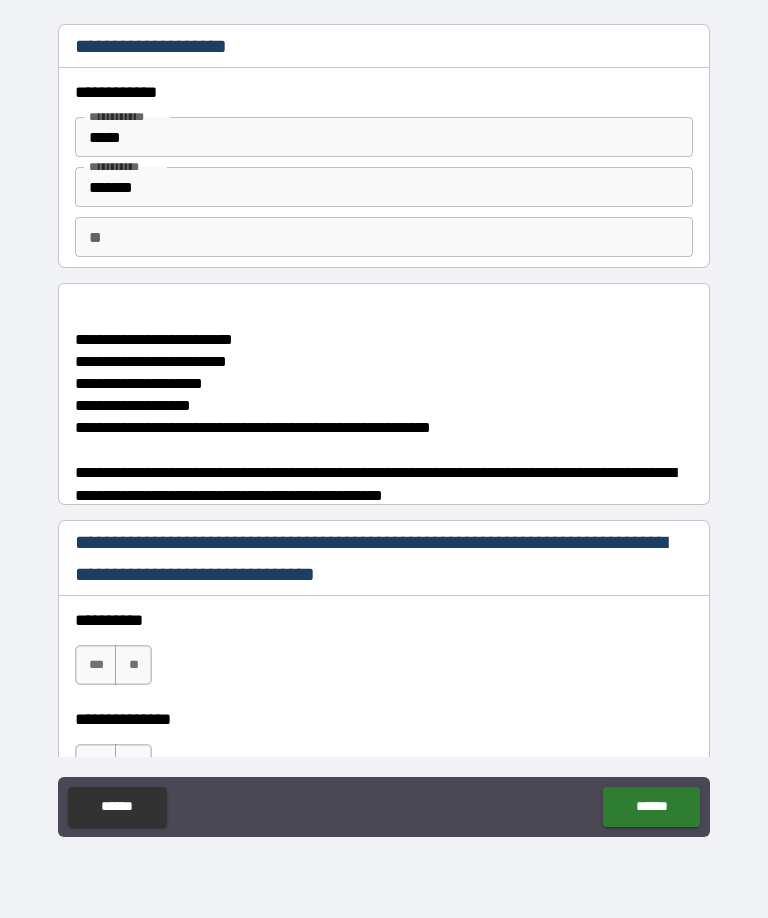 type on "*" 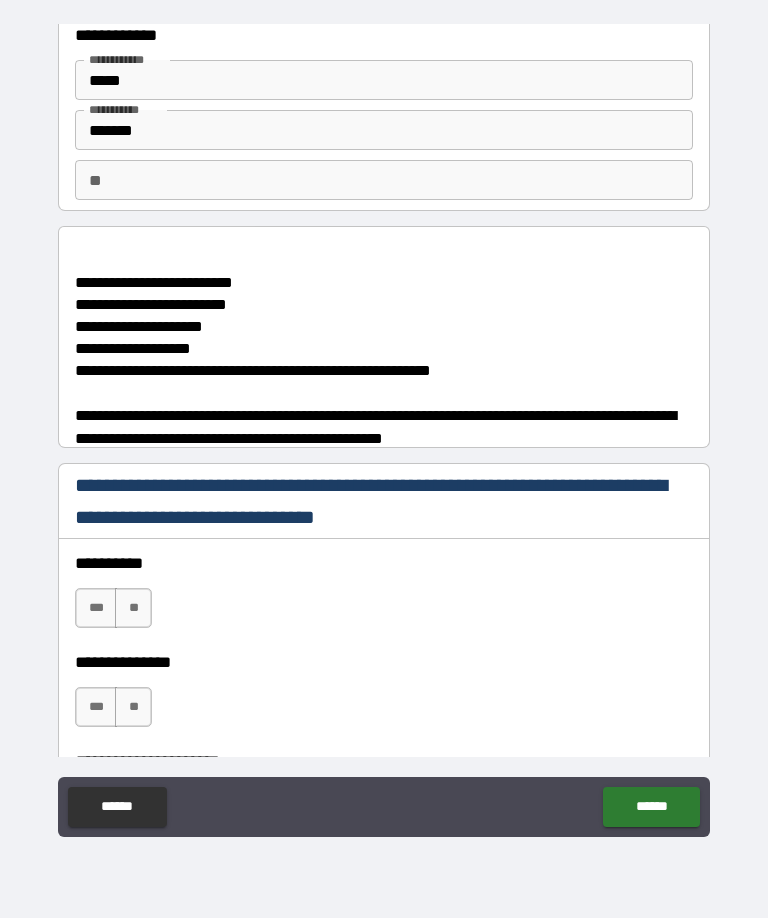 scroll, scrollTop: 60, scrollLeft: 0, axis: vertical 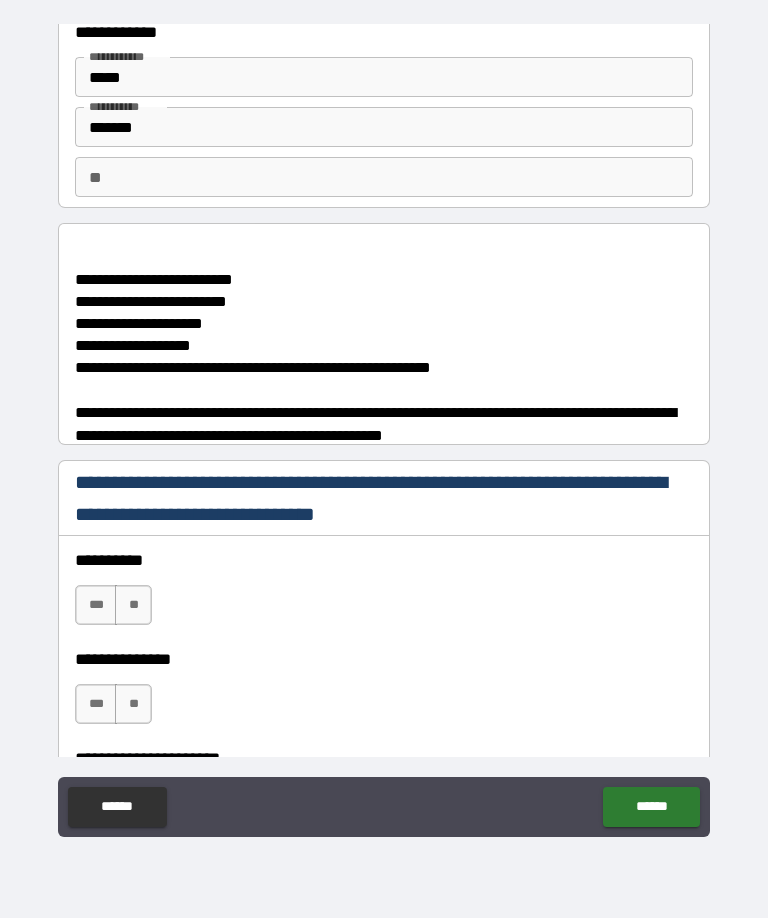 click on "***" at bounding box center (96, 605) 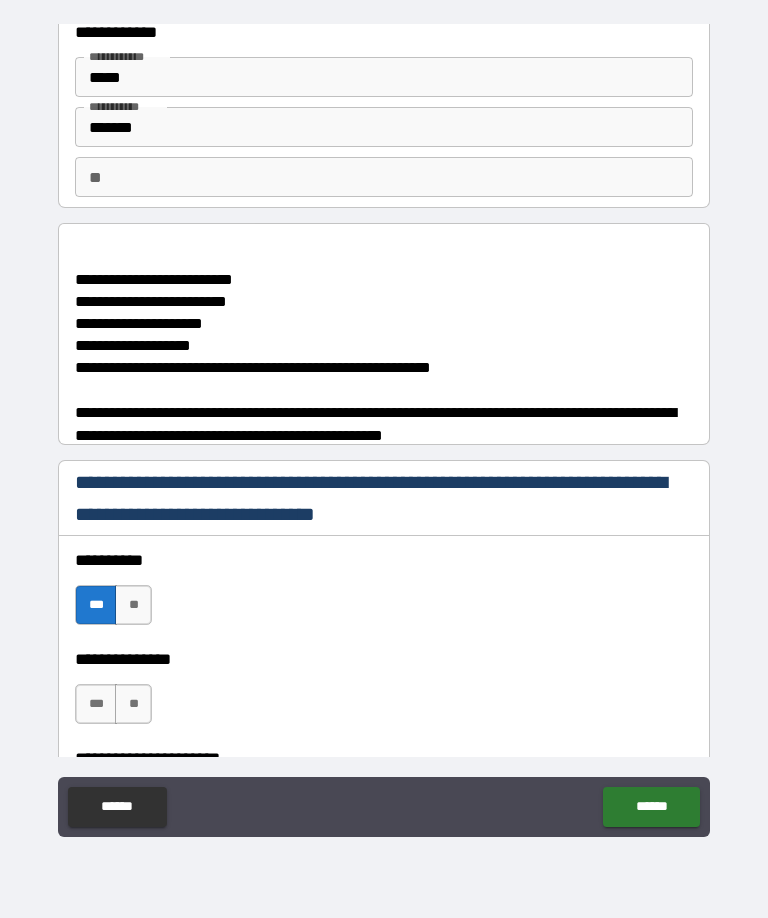 type on "*" 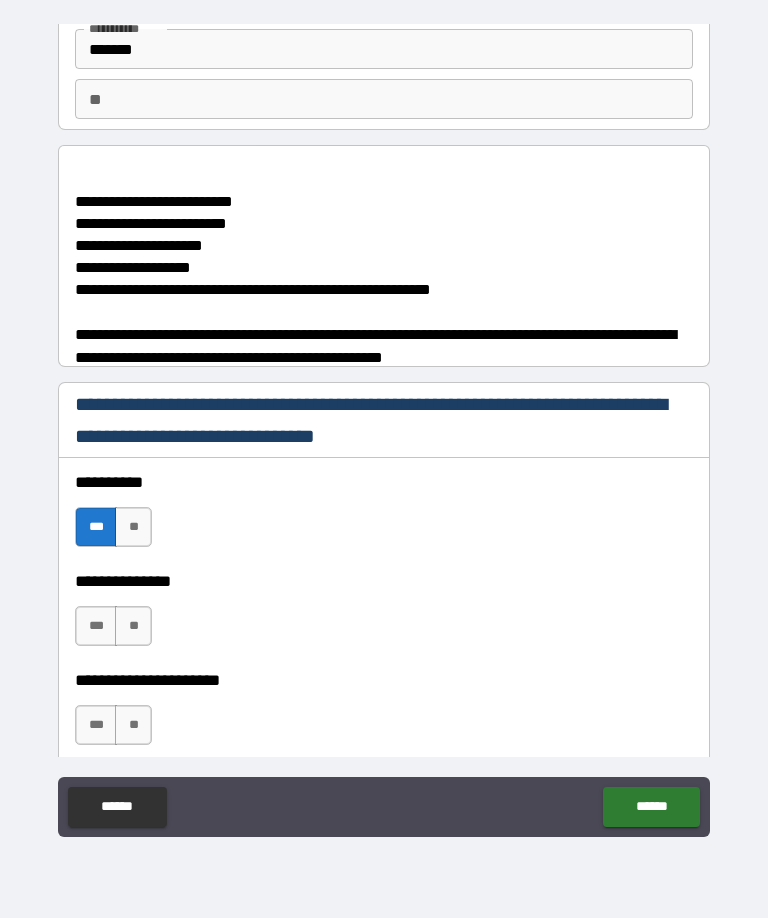 scroll, scrollTop: 141, scrollLeft: 0, axis: vertical 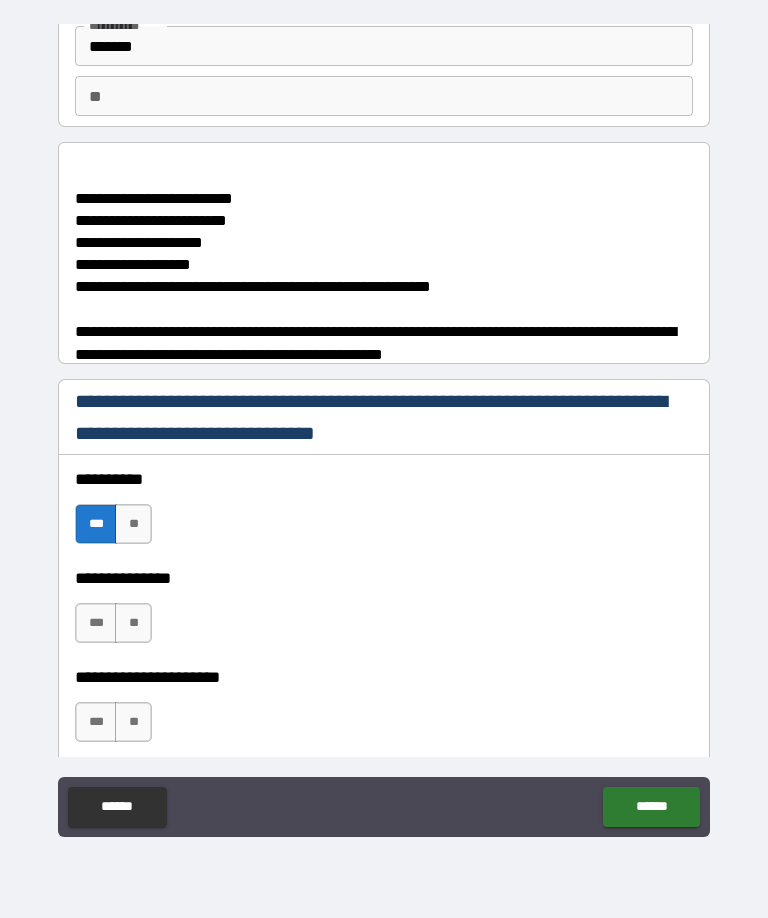 click on "***" at bounding box center [96, 623] 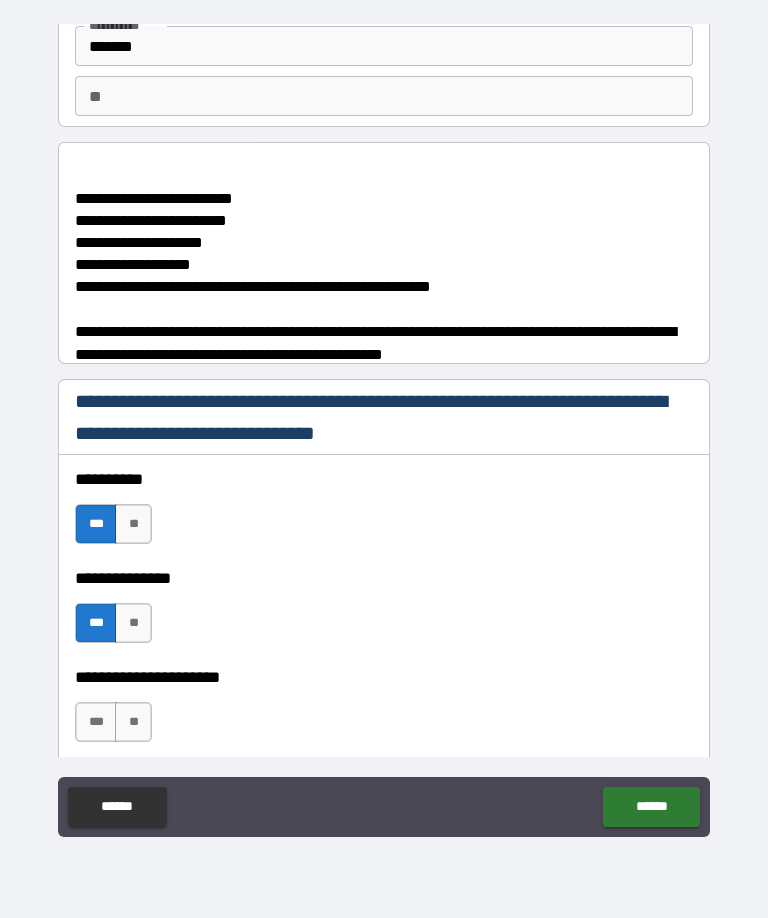 type on "*" 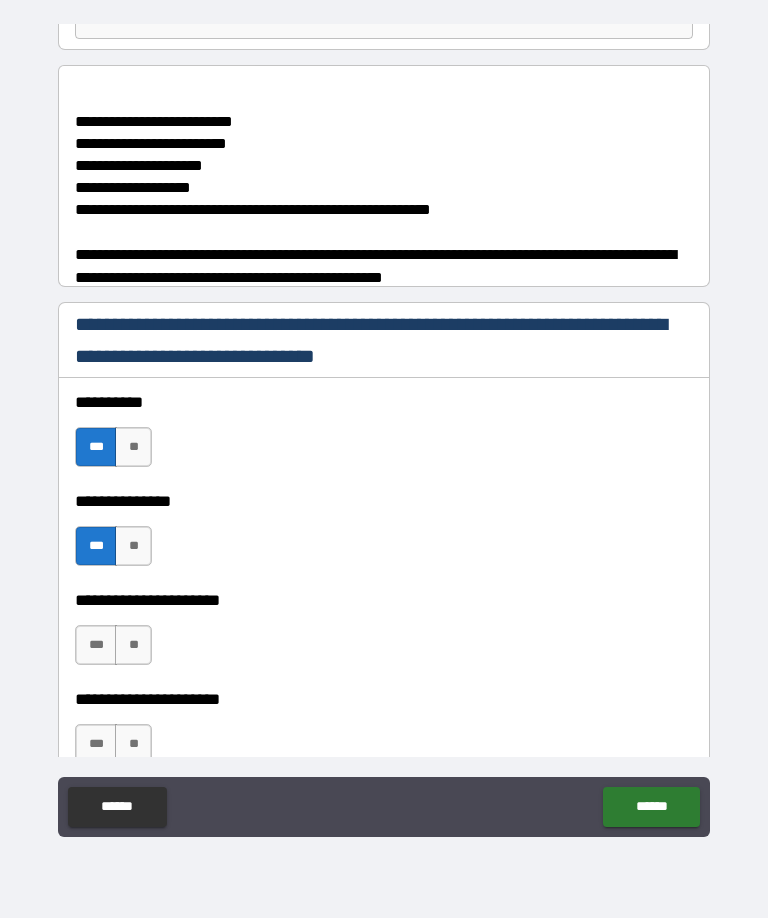 click on "***" at bounding box center (96, 645) 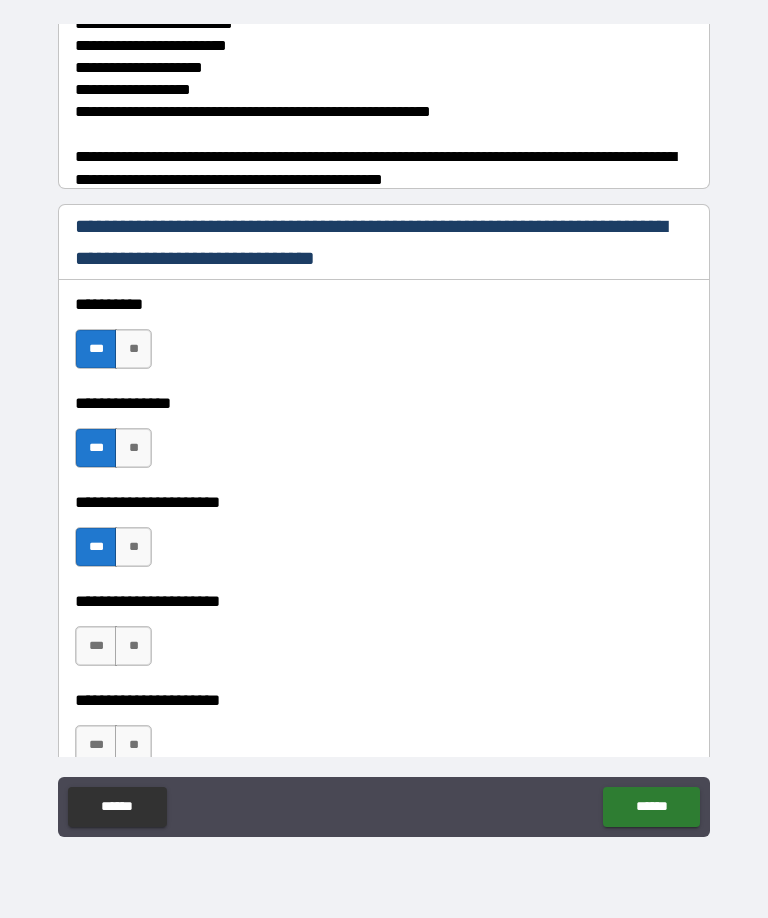 click on "***" at bounding box center [96, 646] 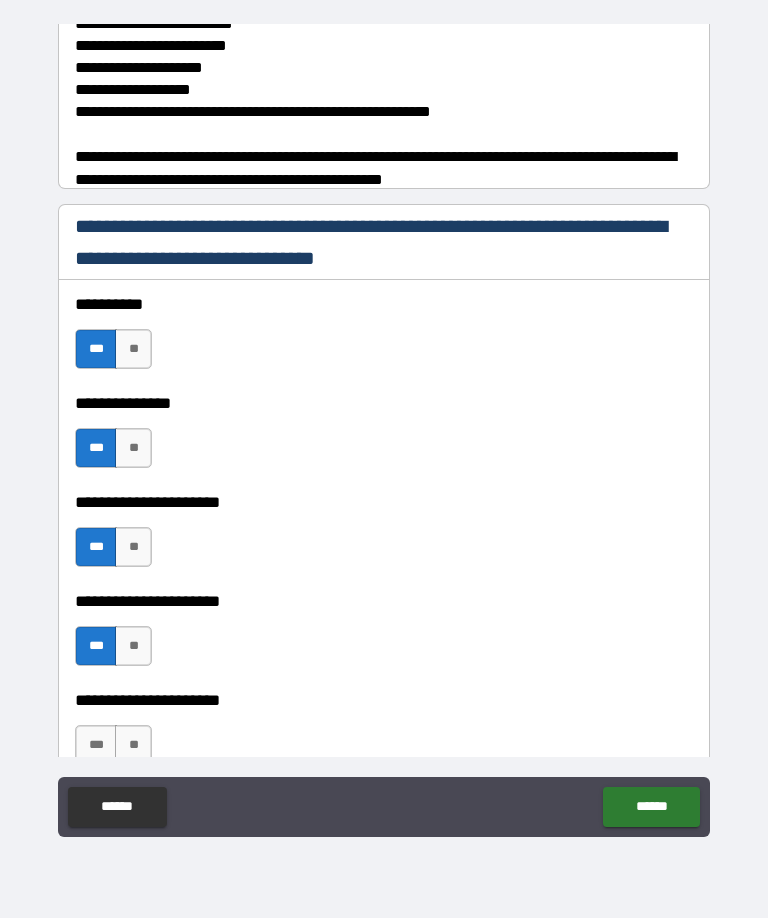 type on "*" 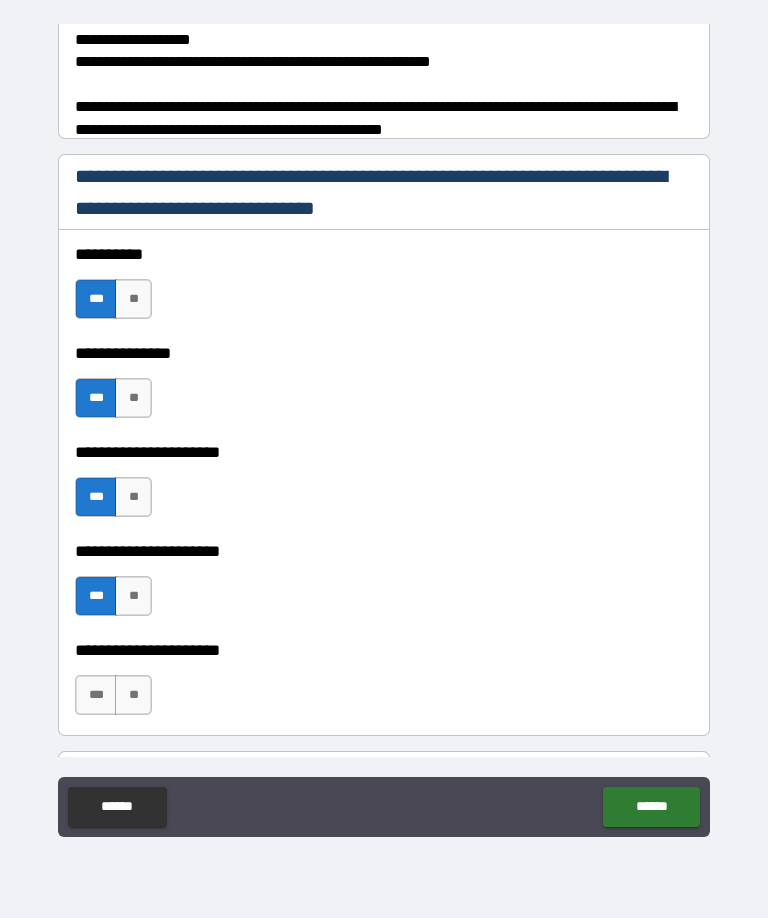 scroll, scrollTop: 415, scrollLeft: 0, axis: vertical 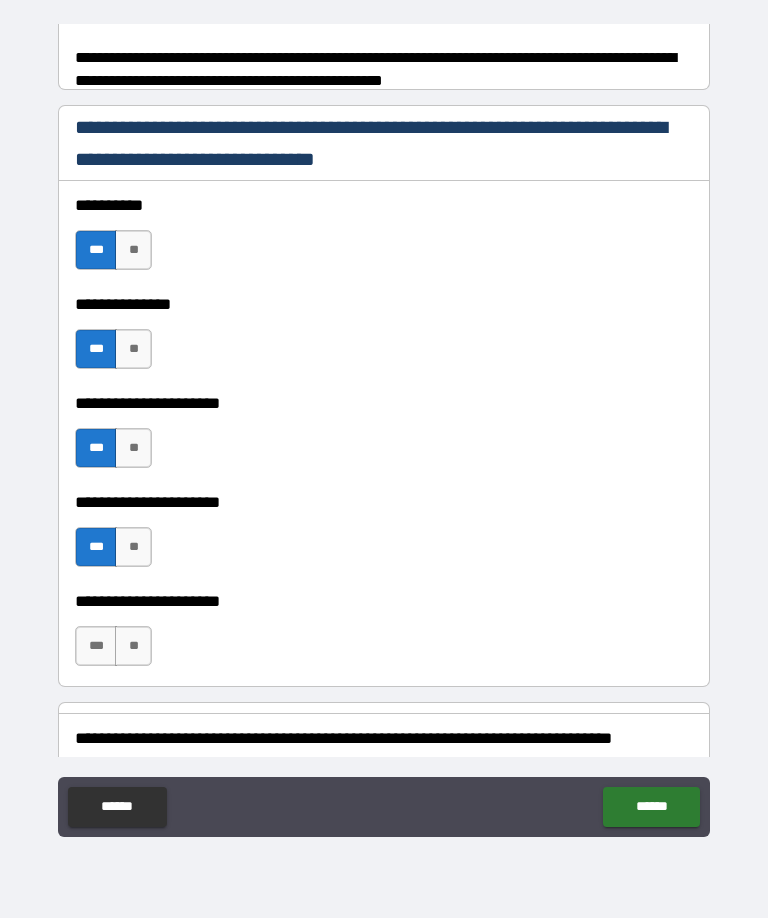 click on "***" at bounding box center [96, 646] 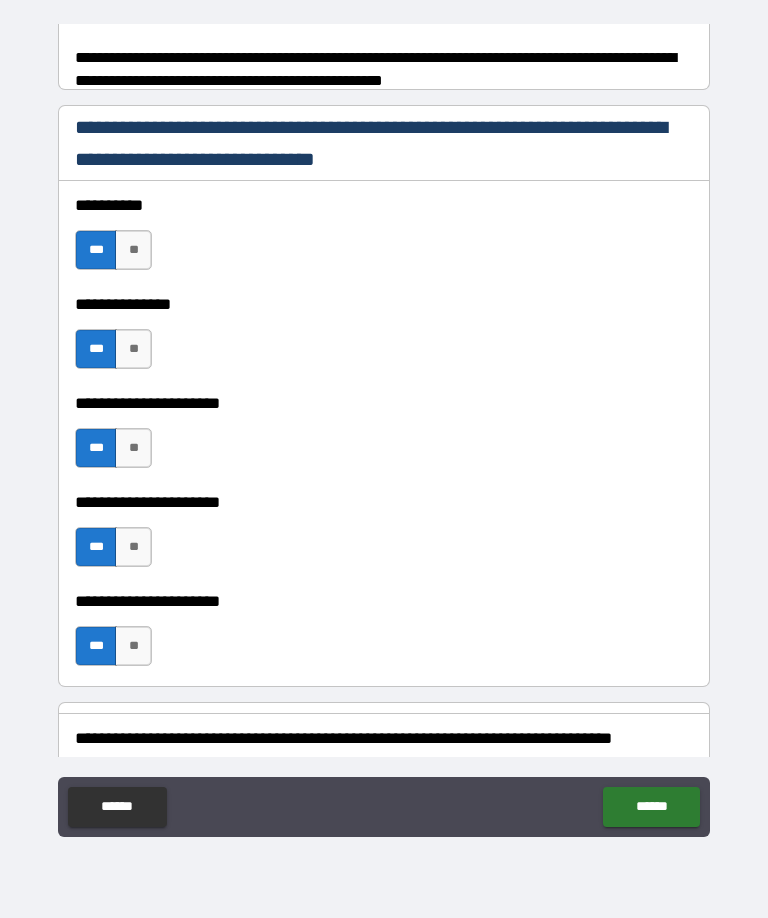 type on "*" 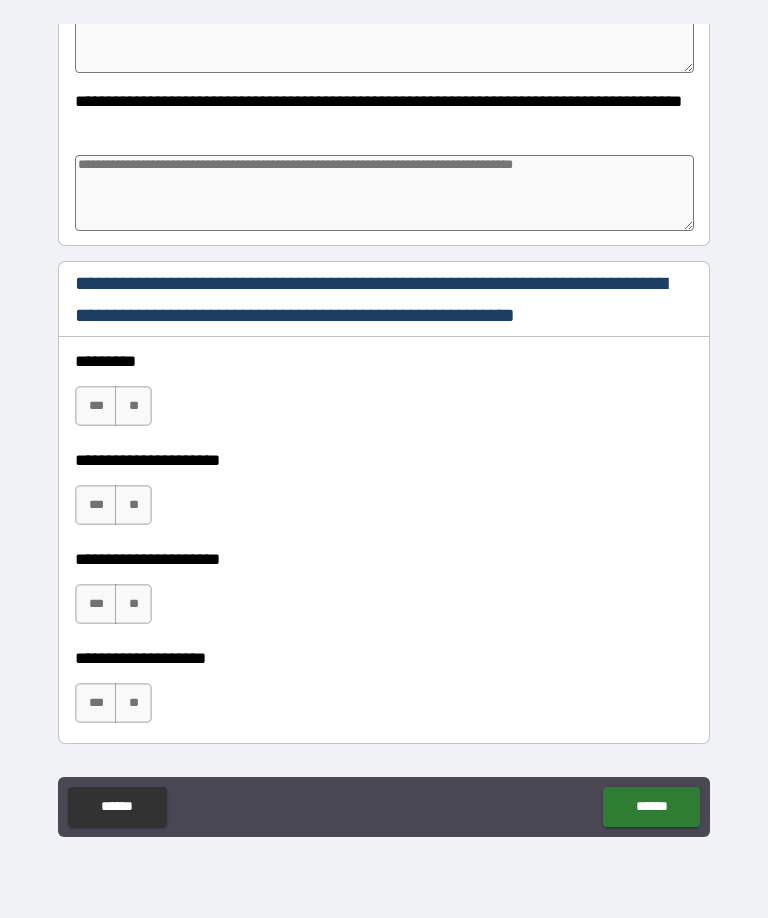 scroll, scrollTop: 1208, scrollLeft: 0, axis: vertical 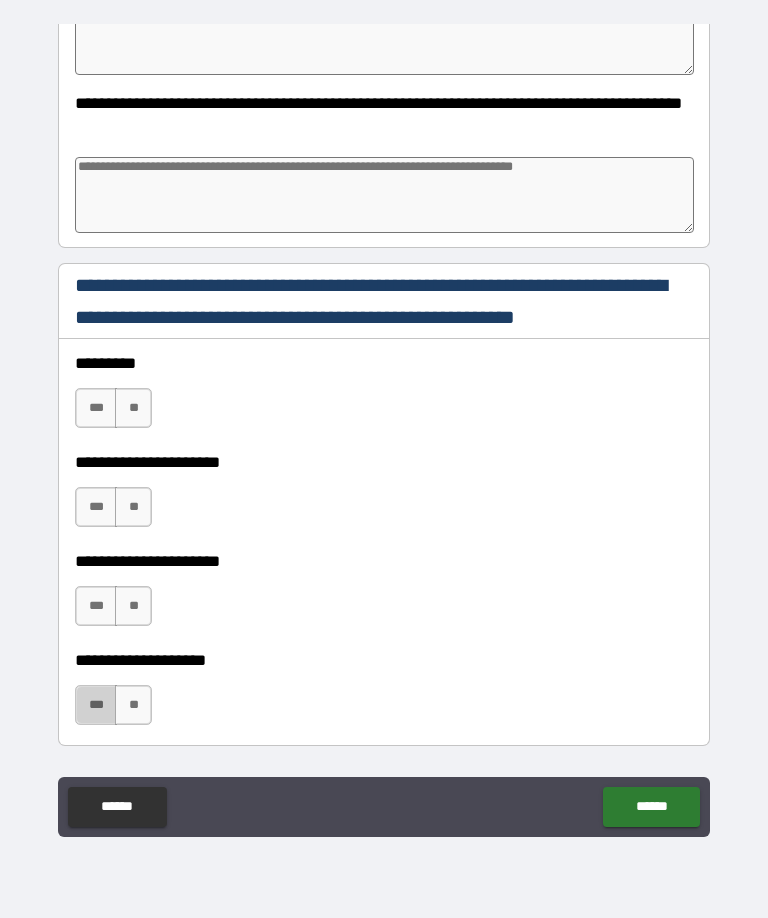 click on "***" at bounding box center [96, 705] 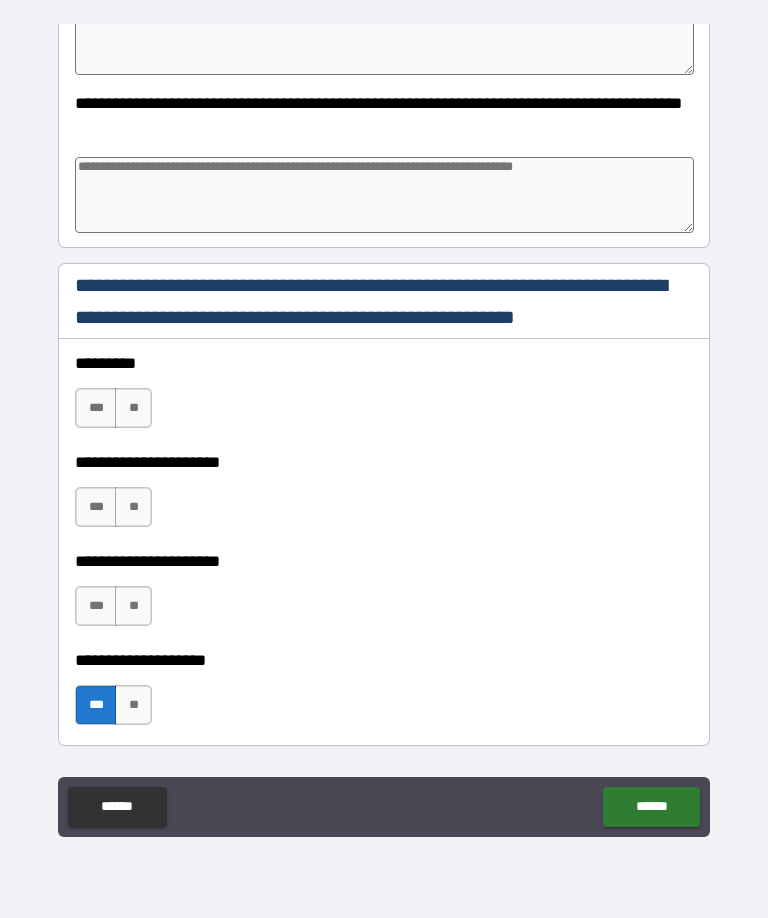 type on "*" 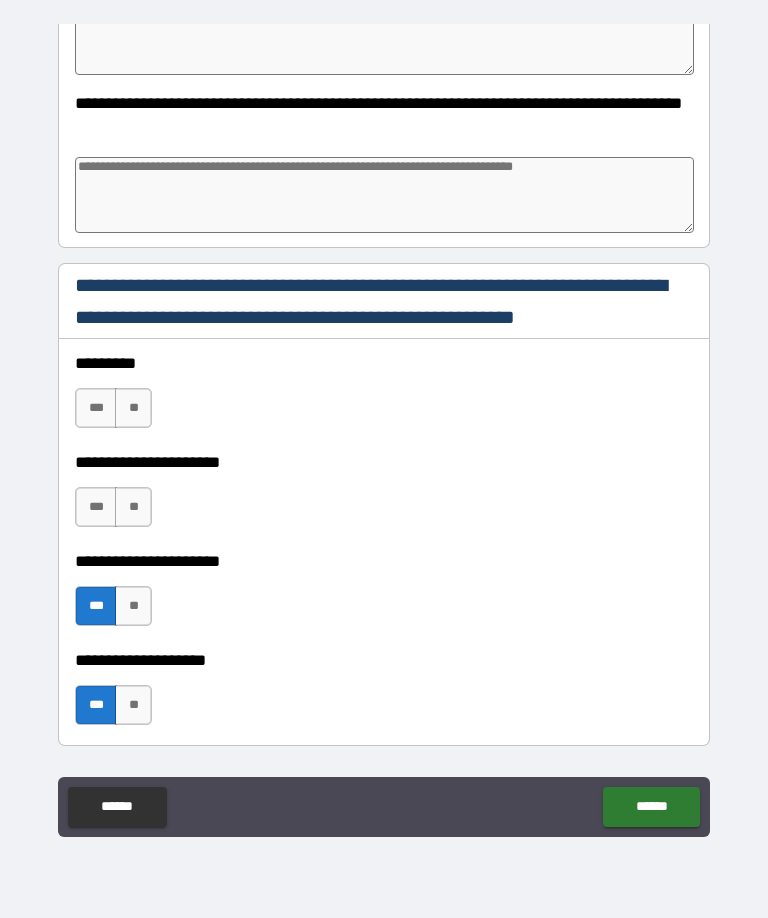 type on "*" 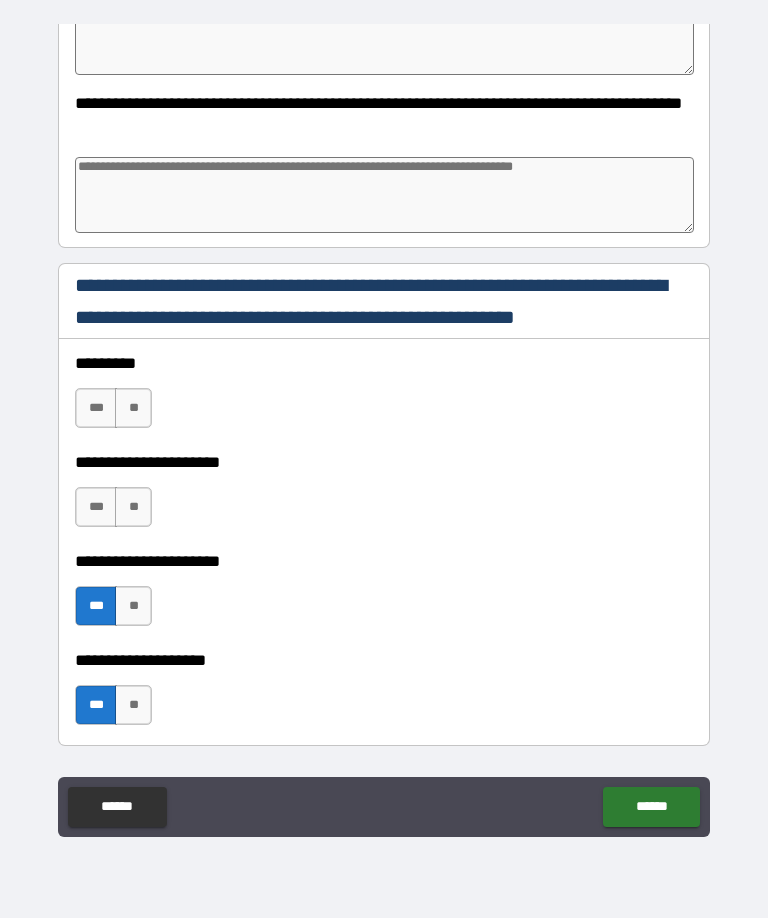 click on "***" at bounding box center [96, 507] 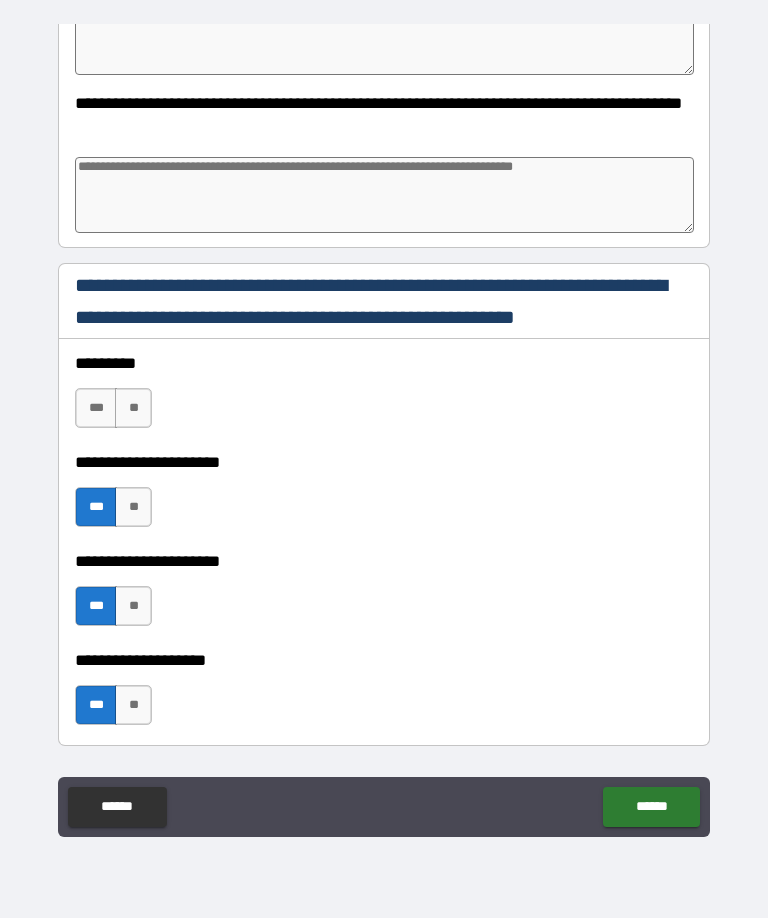 type on "*" 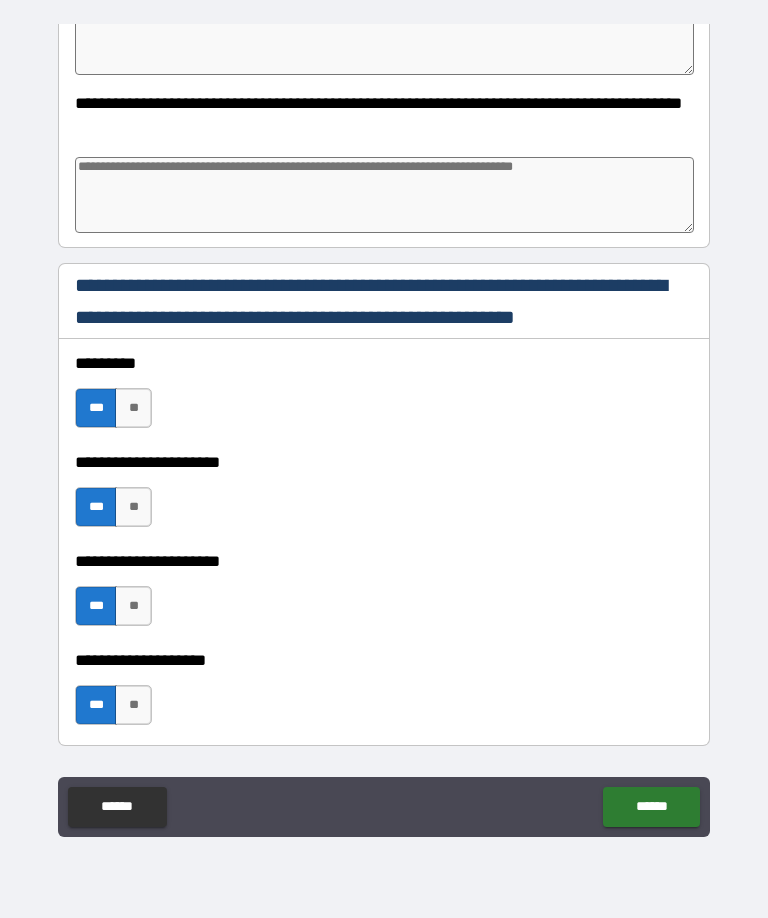 type on "*" 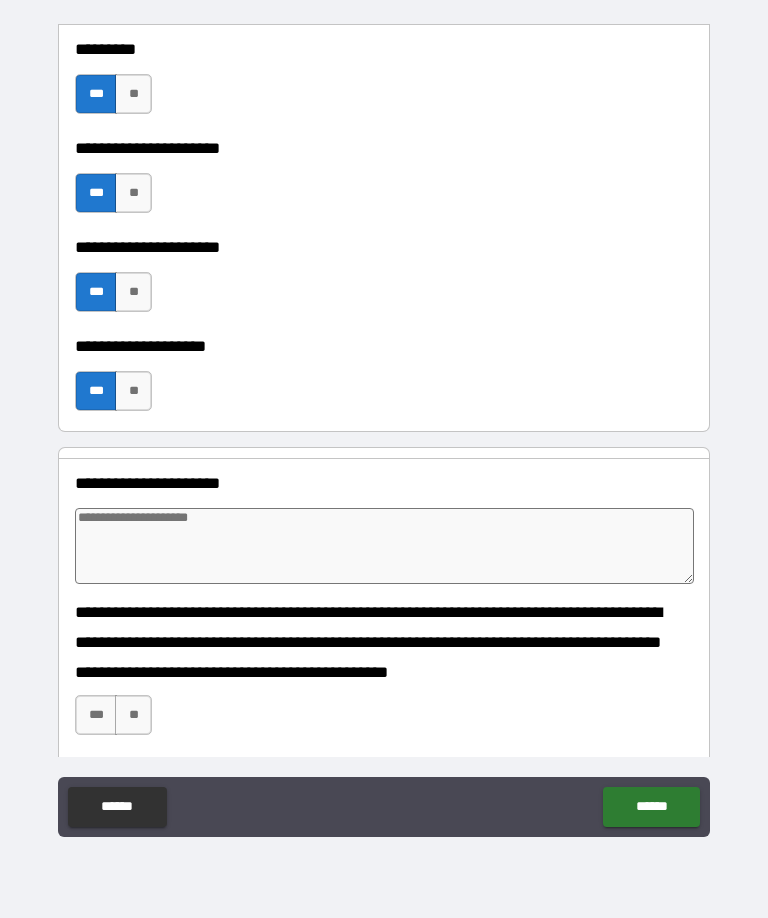 scroll, scrollTop: 1534, scrollLeft: 0, axis: vertical 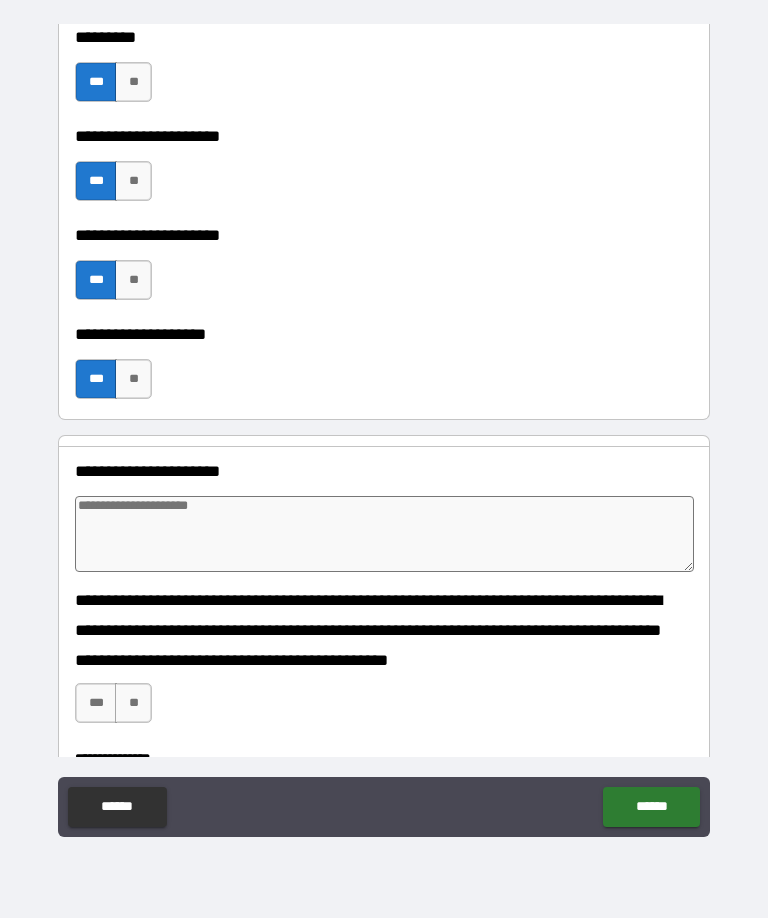 click at bounding box center [384, 534] 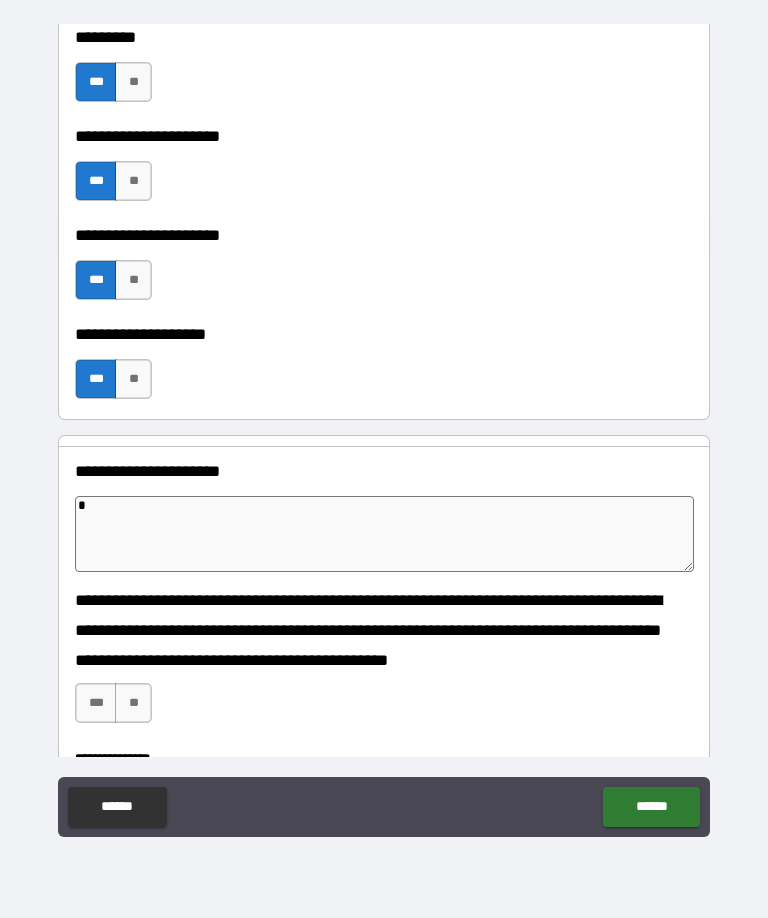 type on "**" 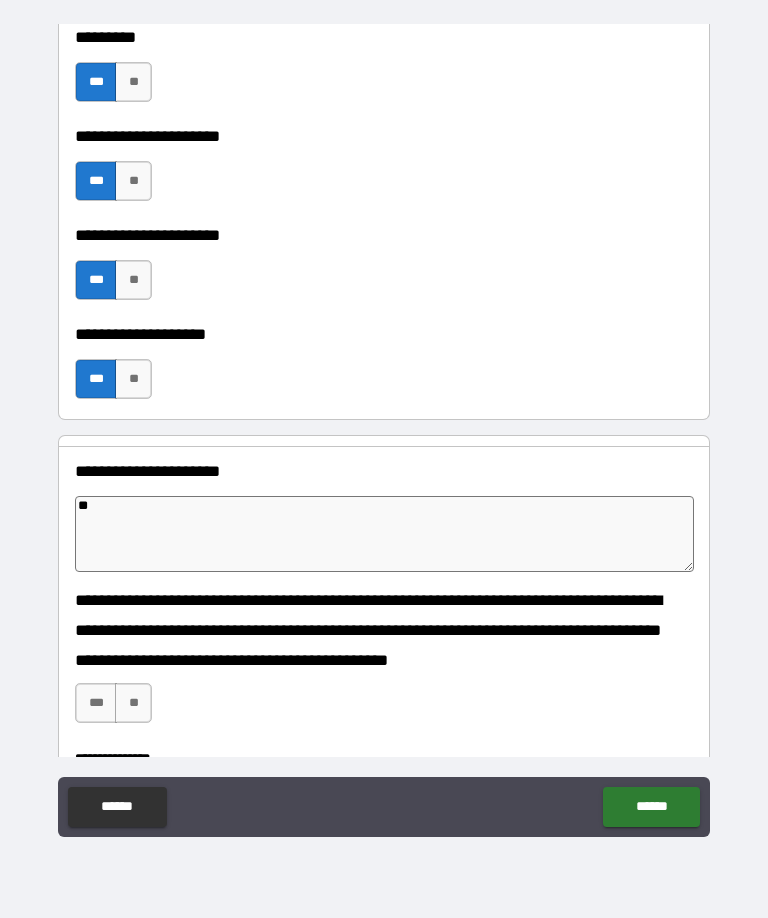 type on "*" 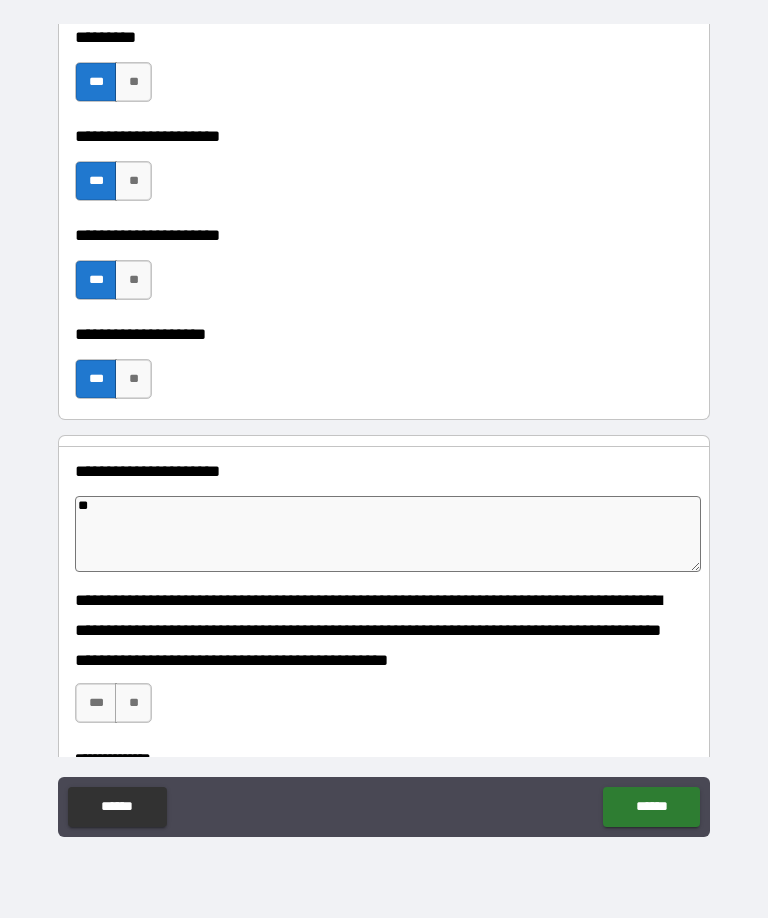 type on "*" 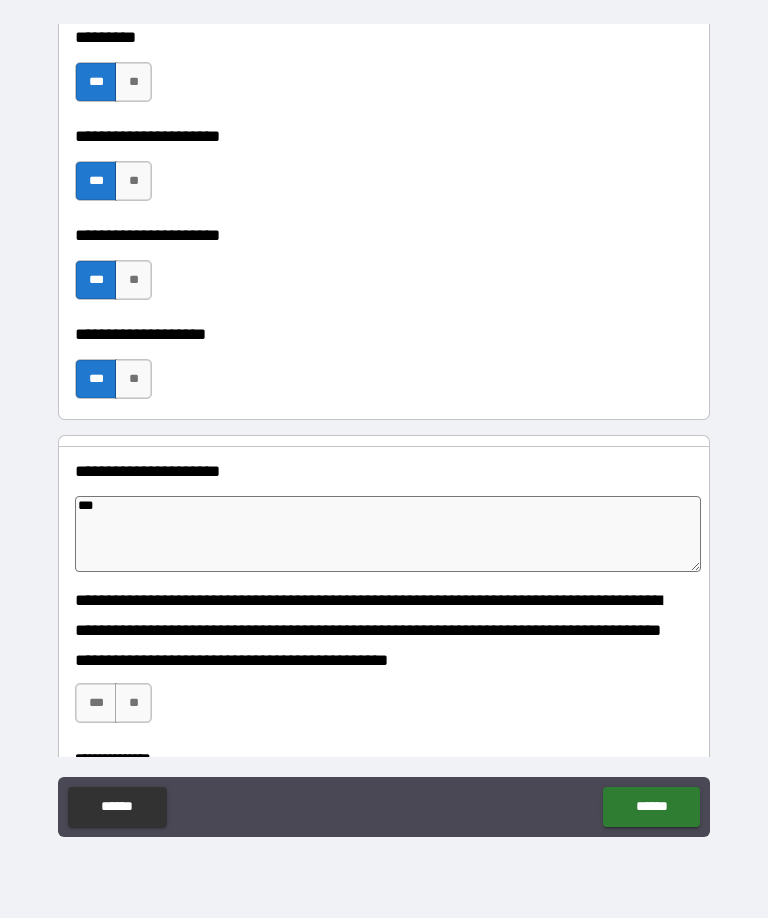 type on "*" 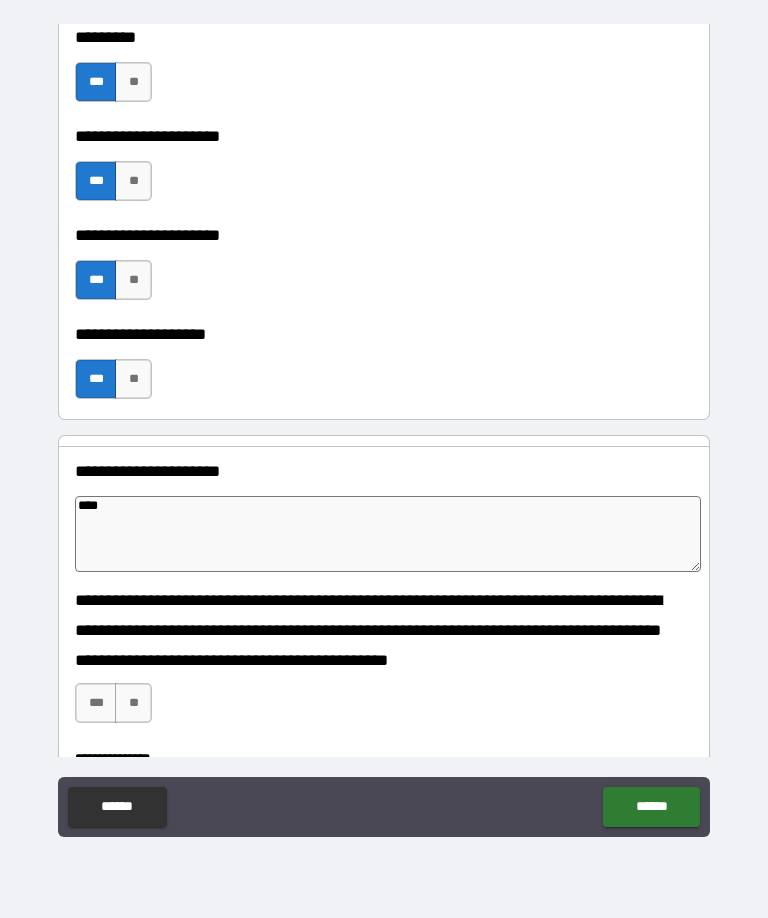type on "*" 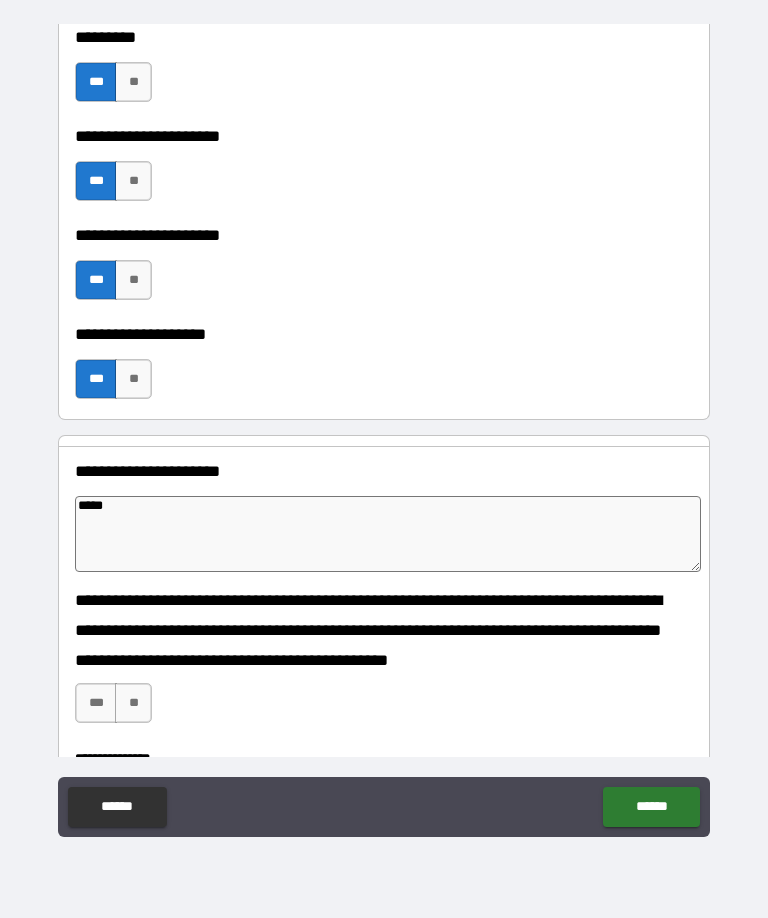 type on "*" 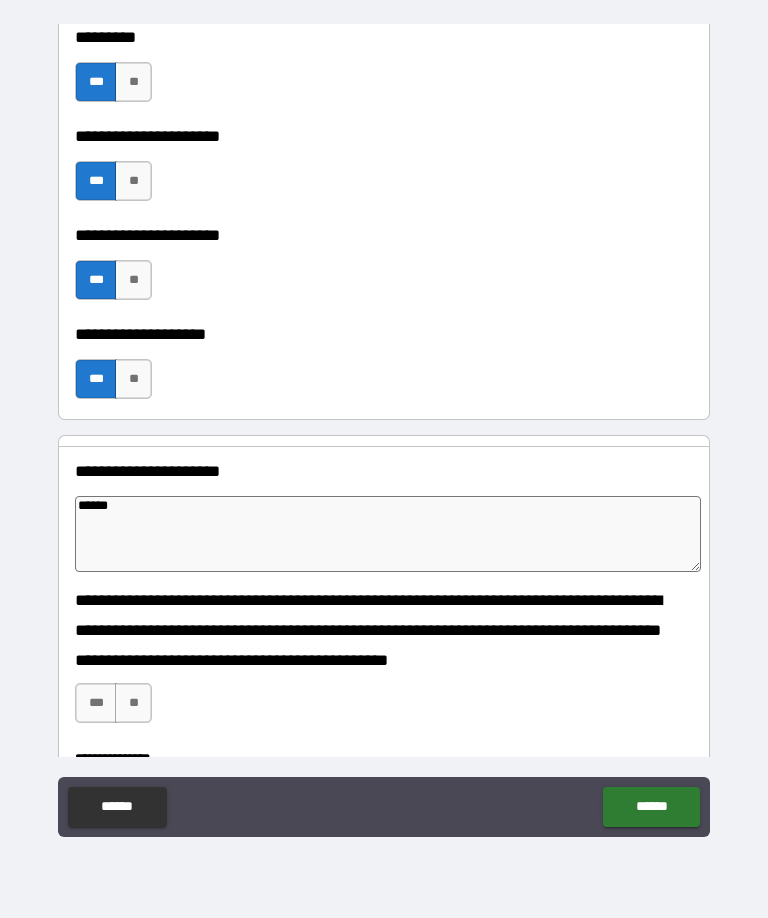 type on "*" 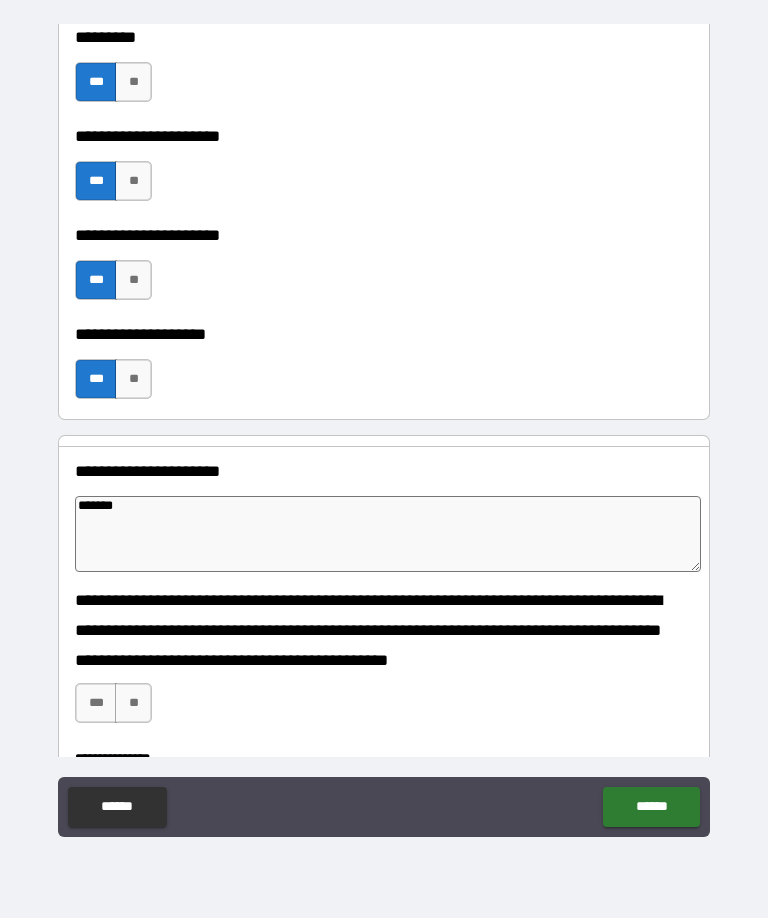 type on "*" 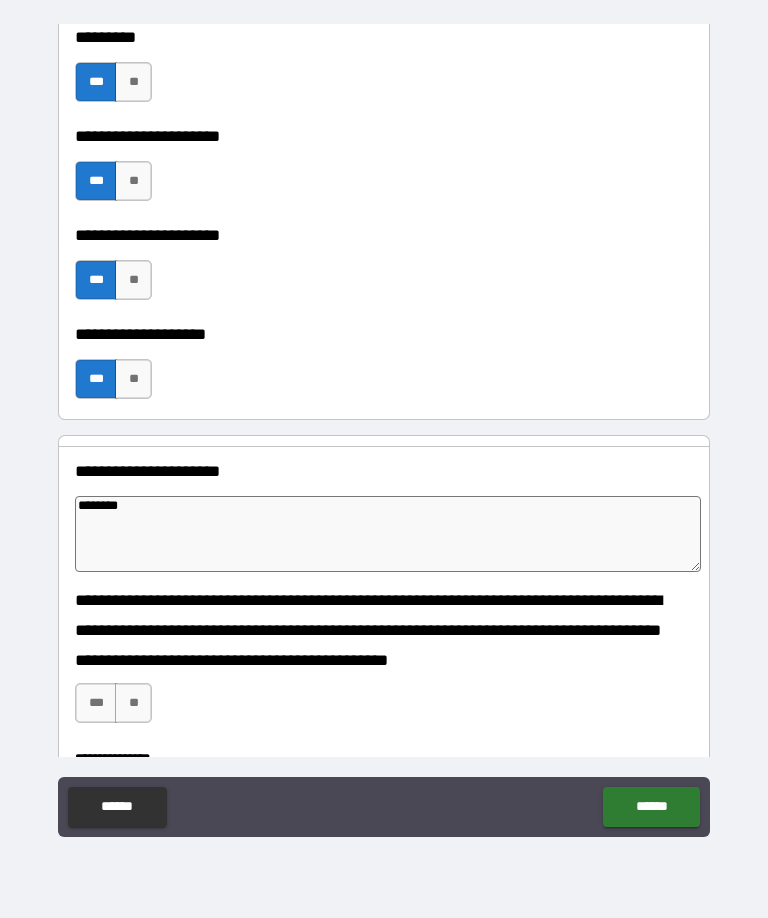 type on "*" 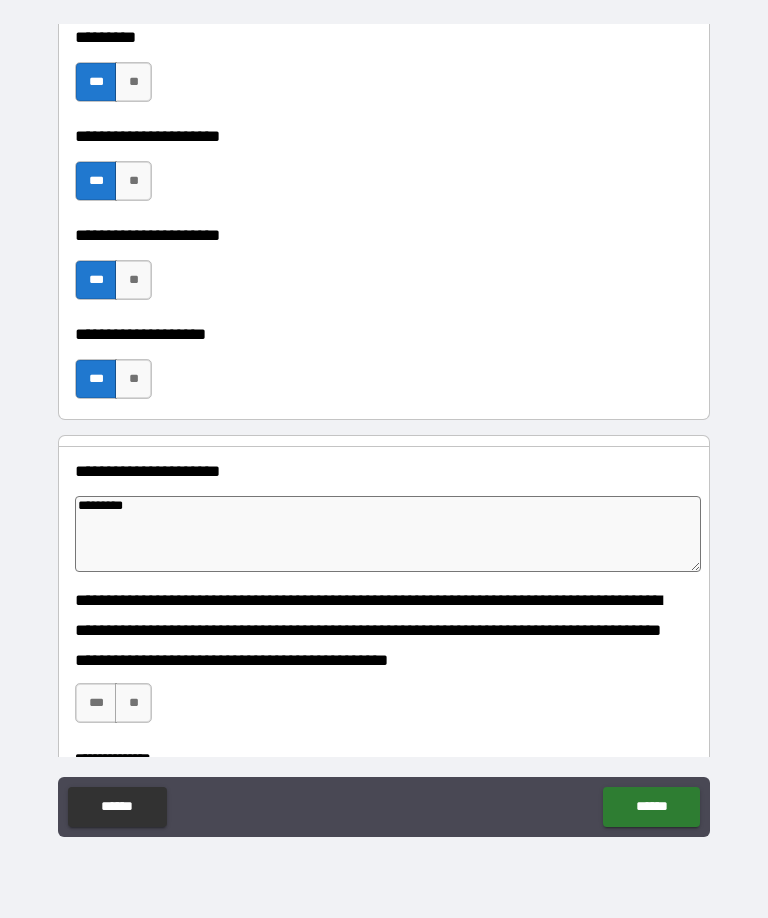 type on "*" 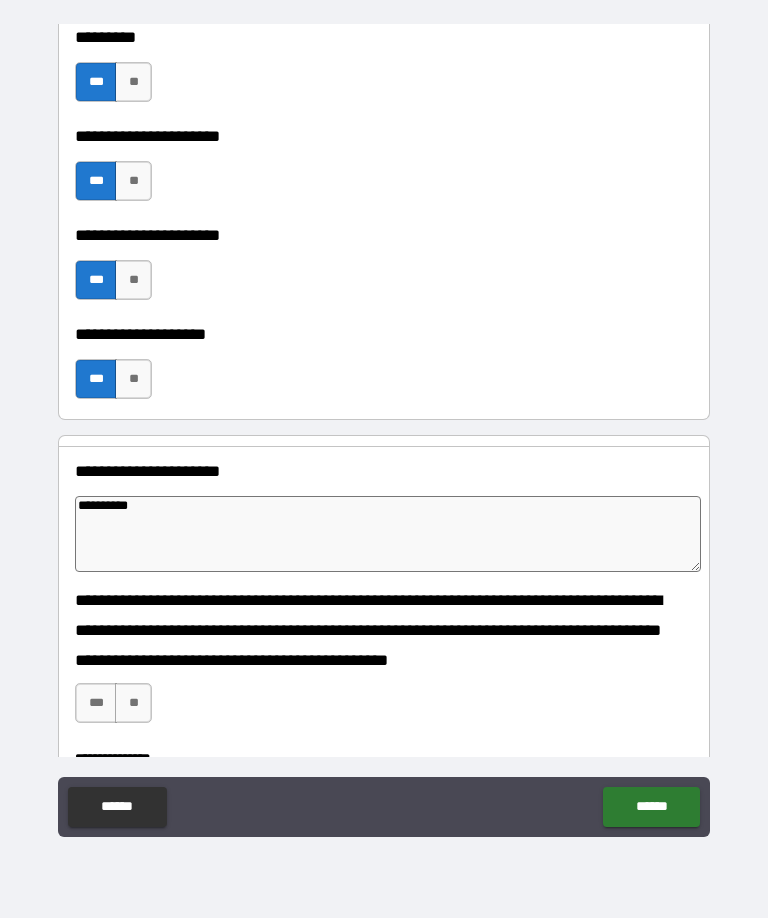type on "*" 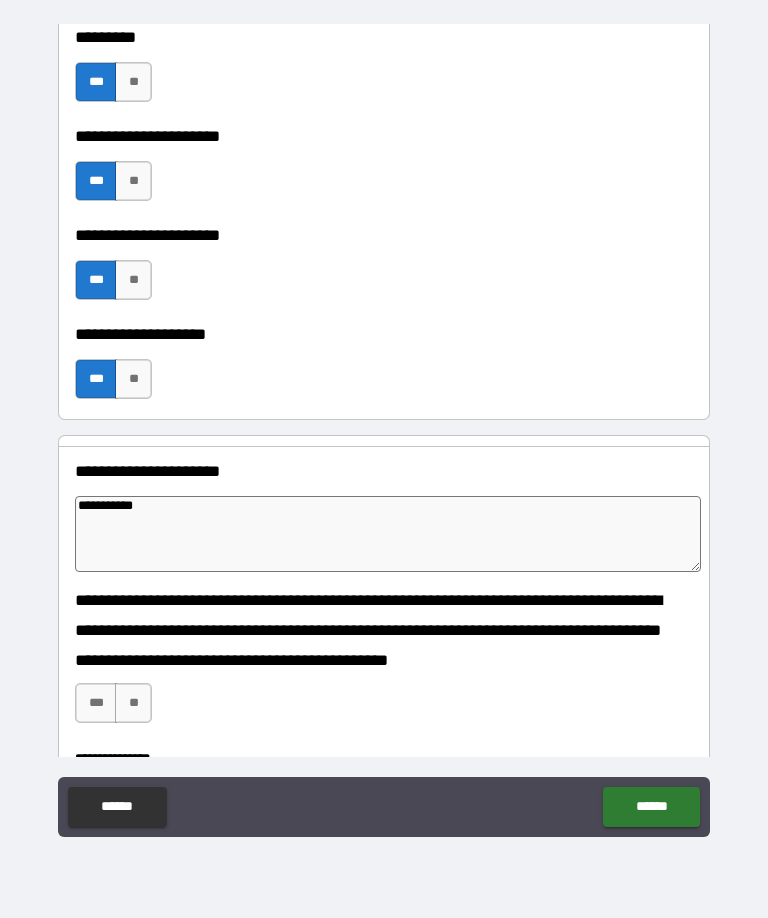 type on "*" 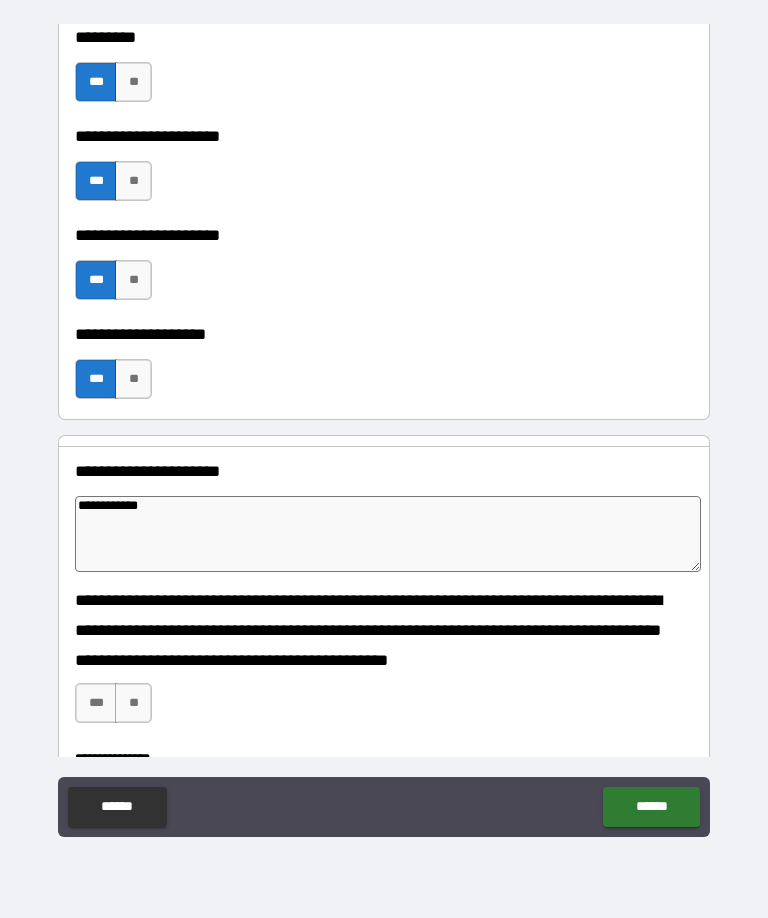 type on "*" 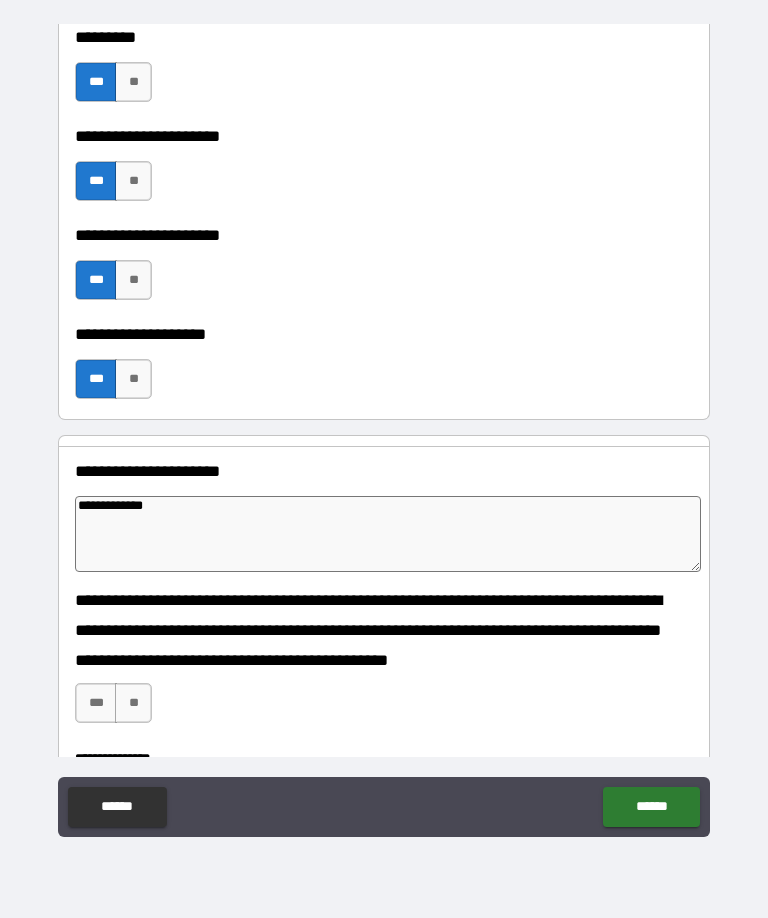 type on "*" 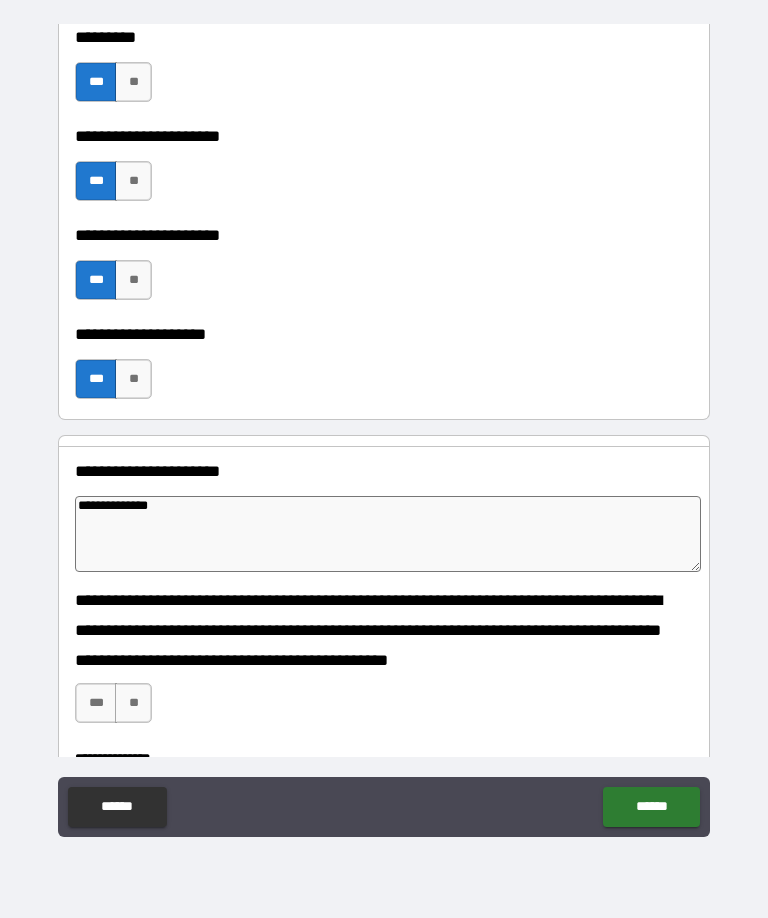 type on "*" 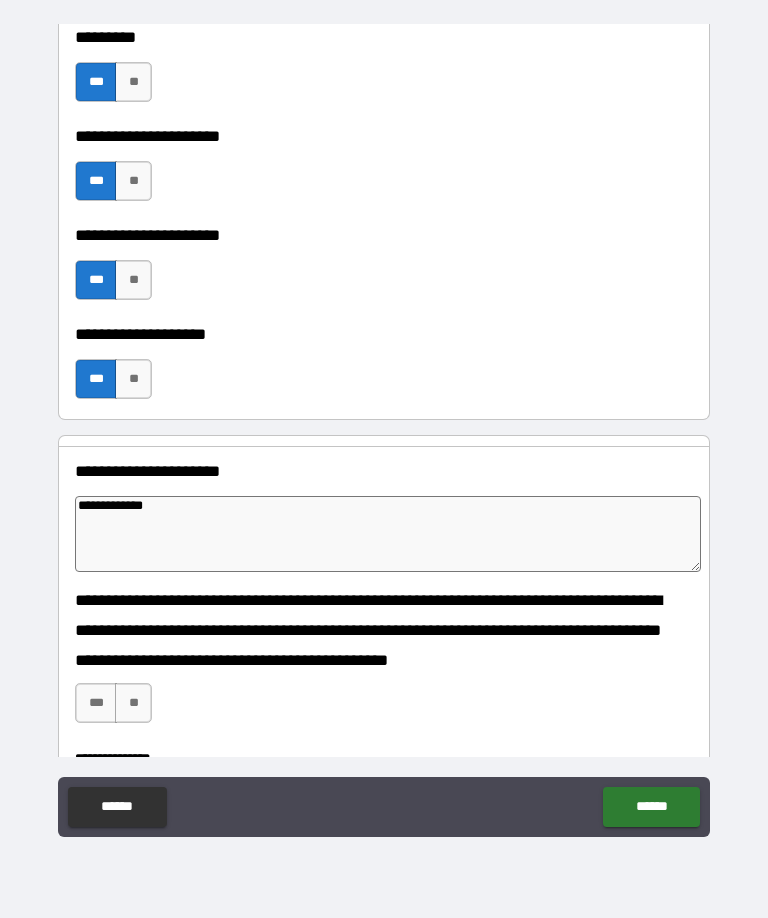 type on "*" 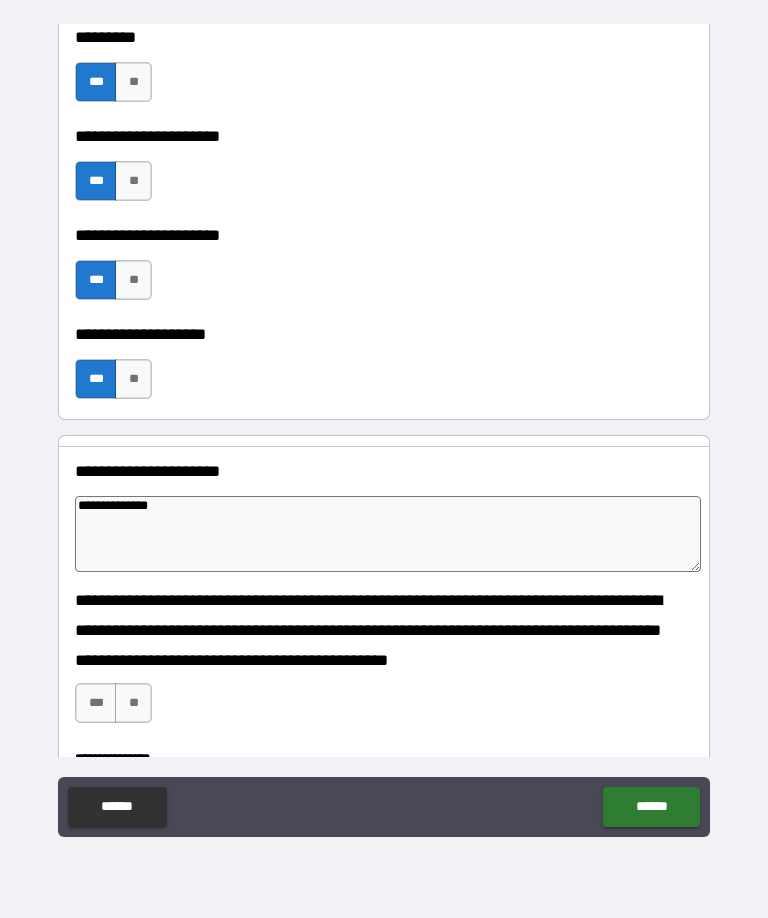 type on "*" 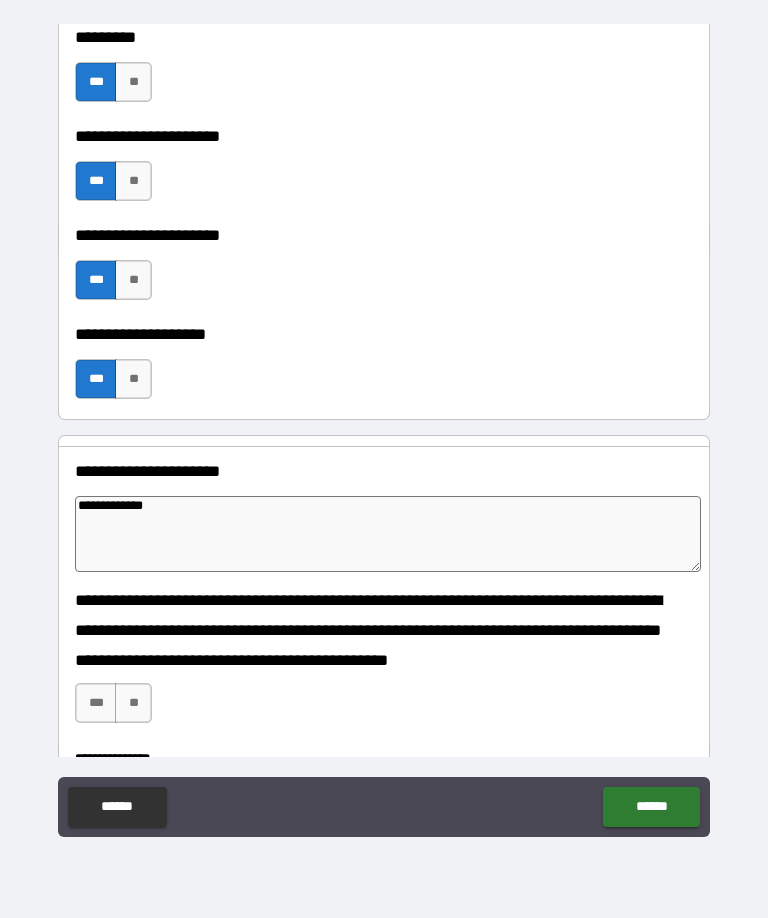 type on "*" 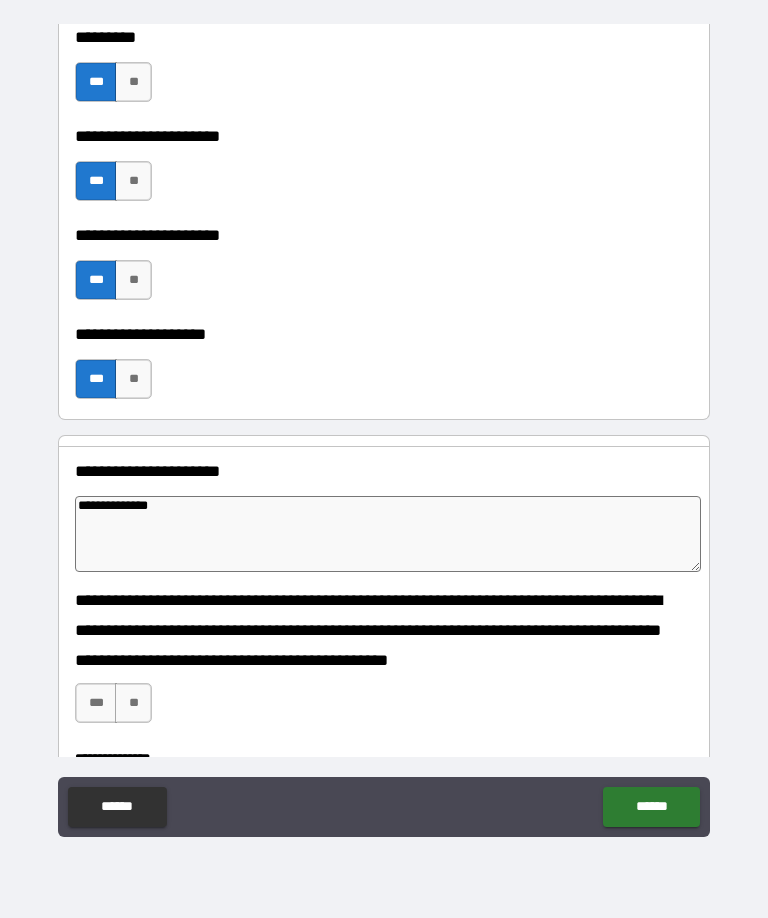 type on "*" 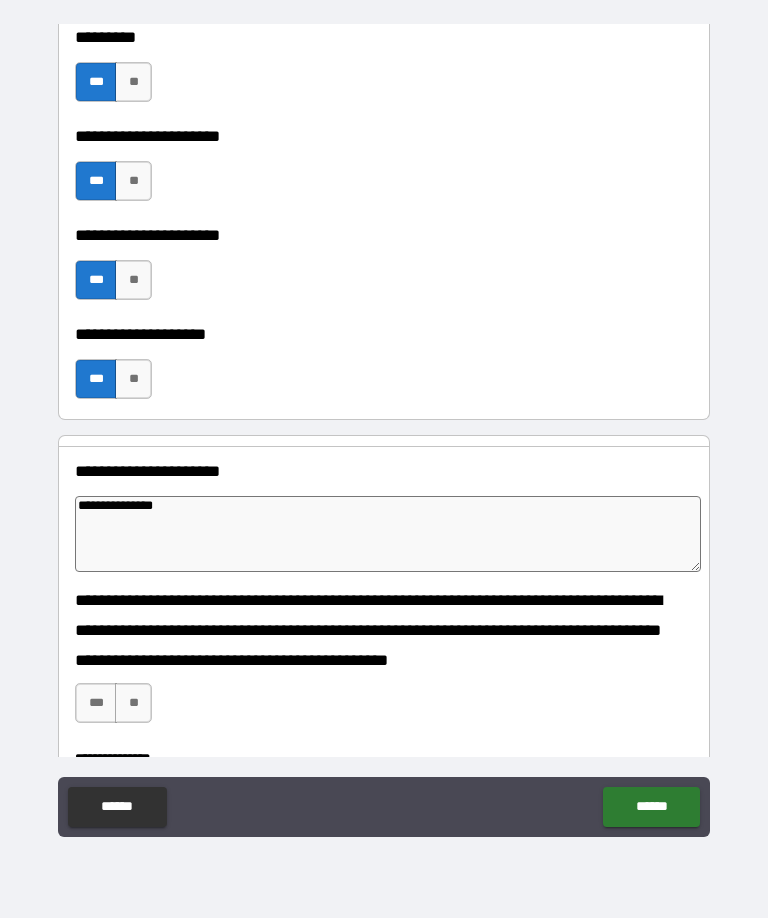type on "*" 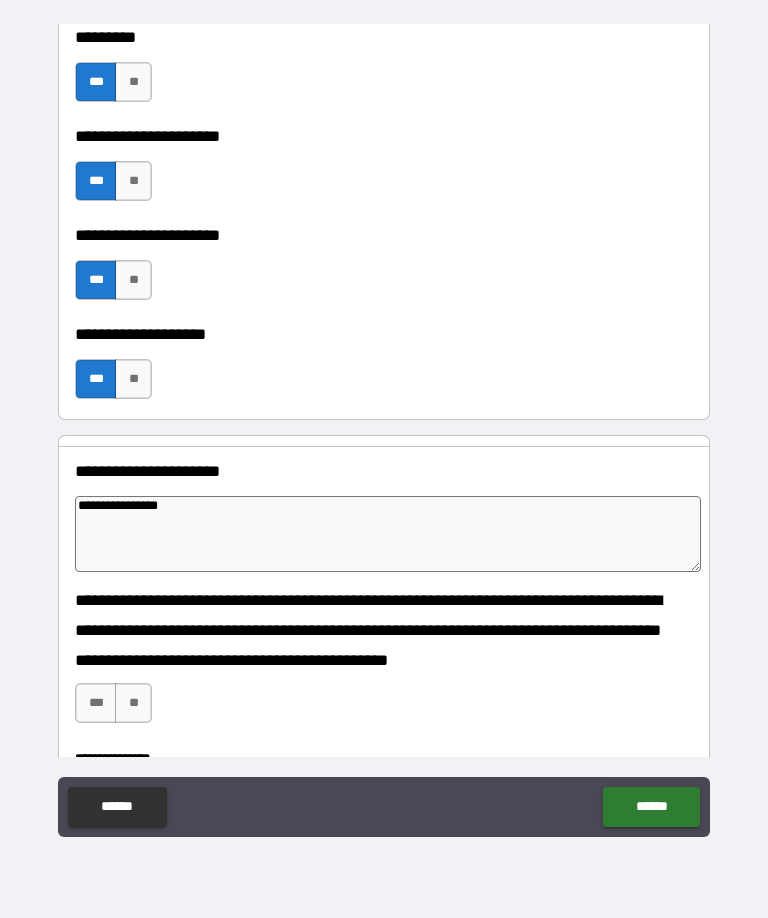 type on "*" 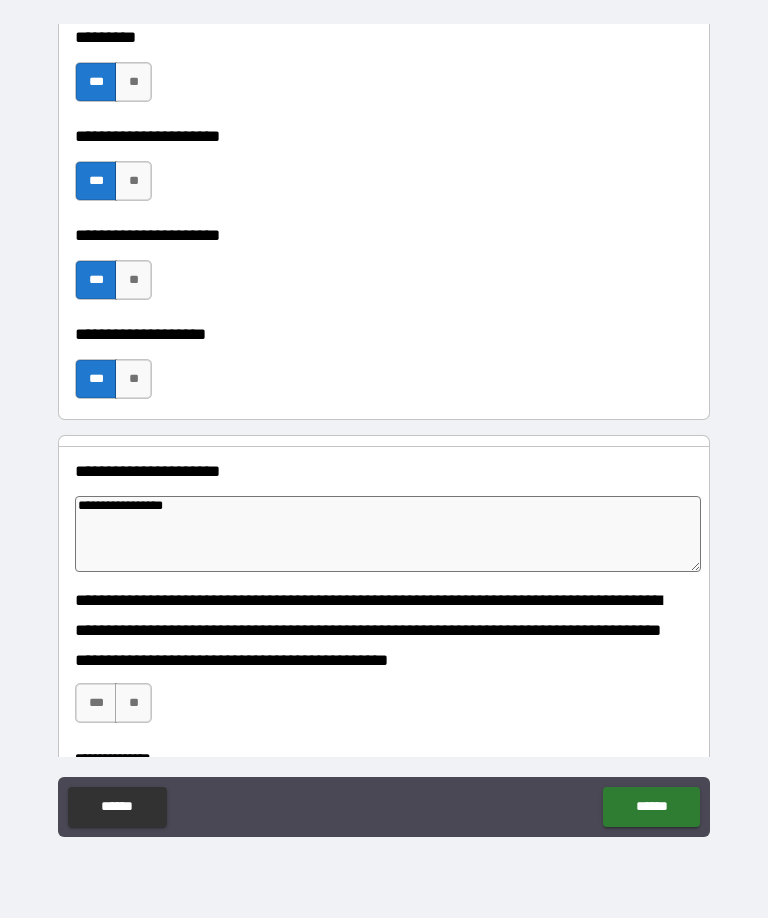type on "*" 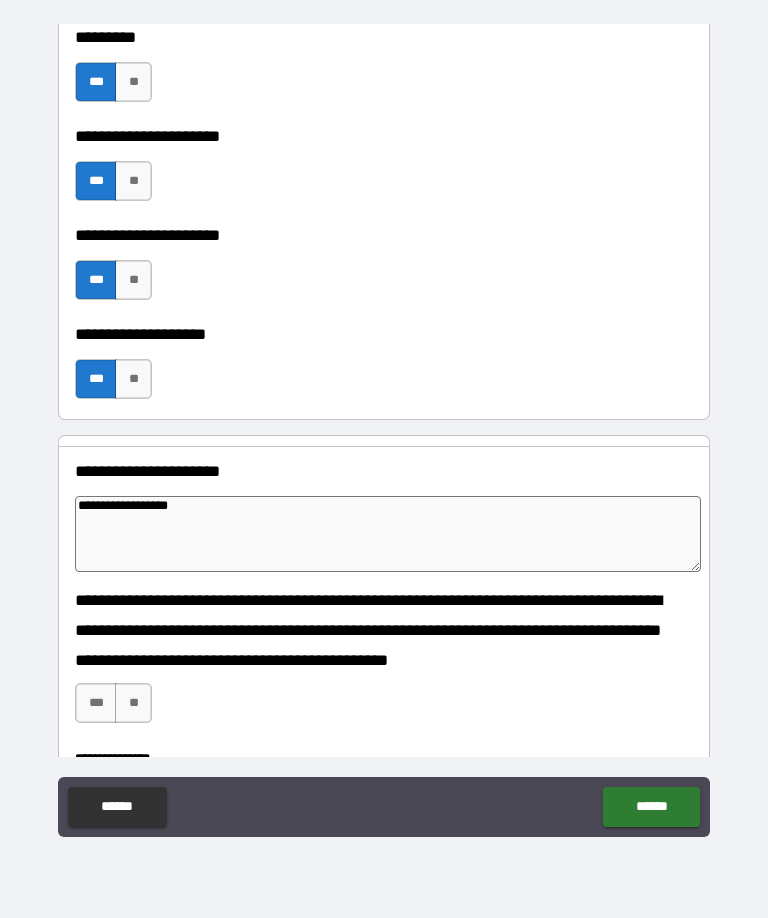 type on "*" 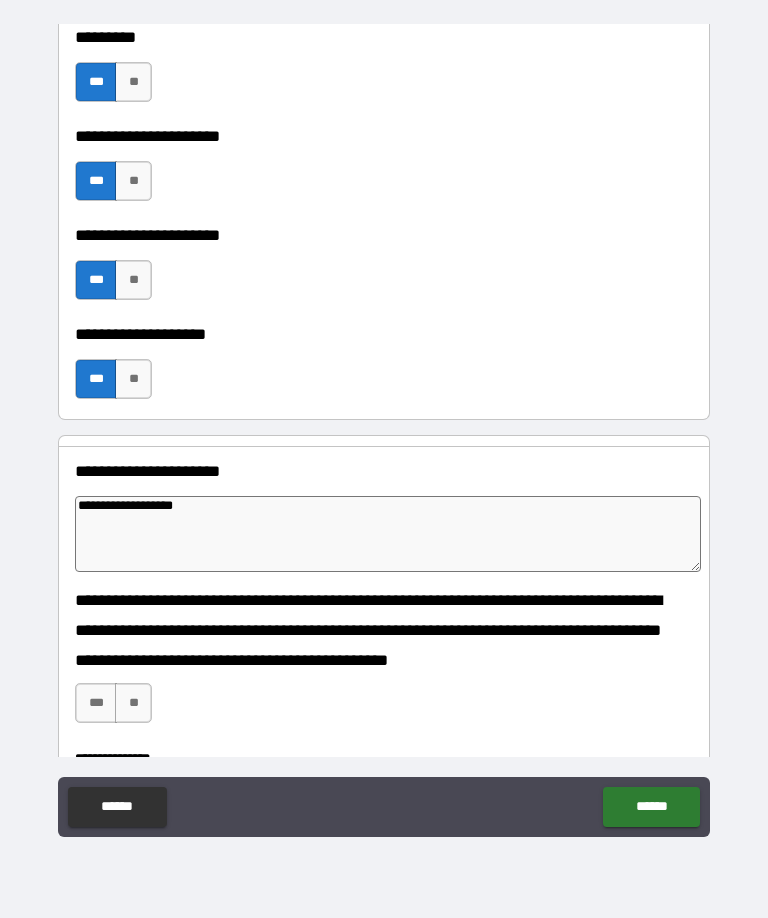 type on "*" 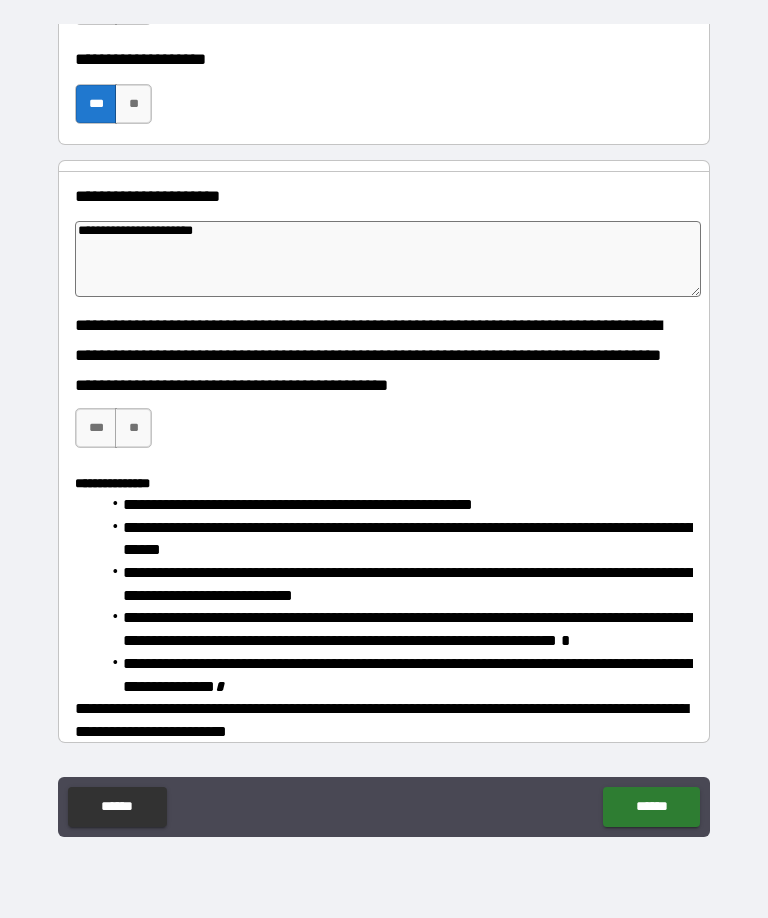 scroll, scrollTop: 1810, scrollLeft: 0, axis: vertical 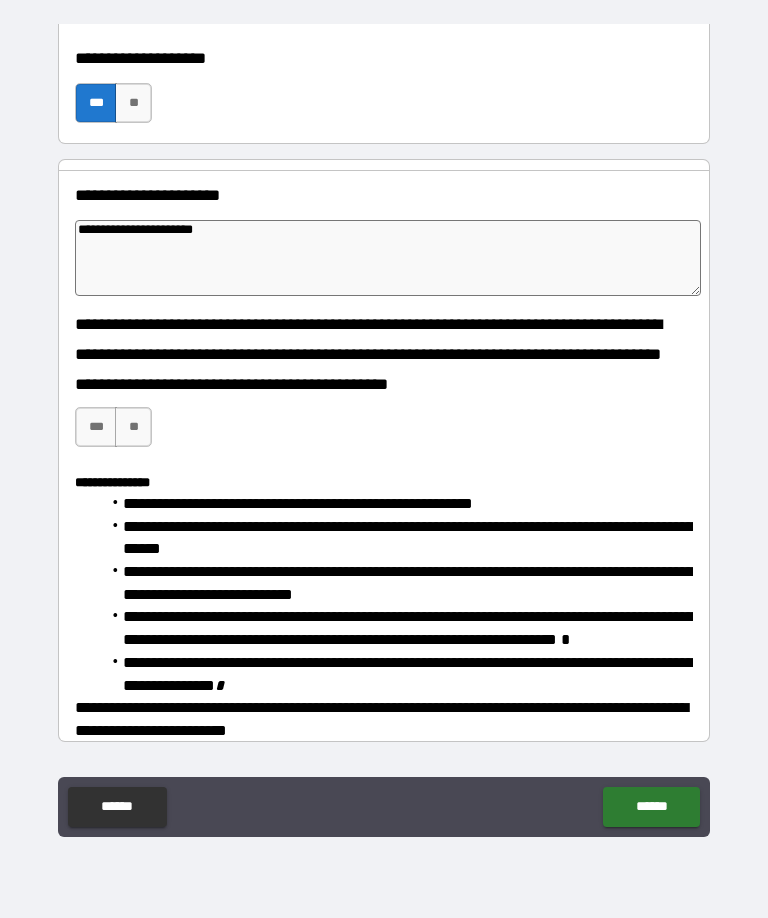 click on "***" at bounding box center (96, 427) 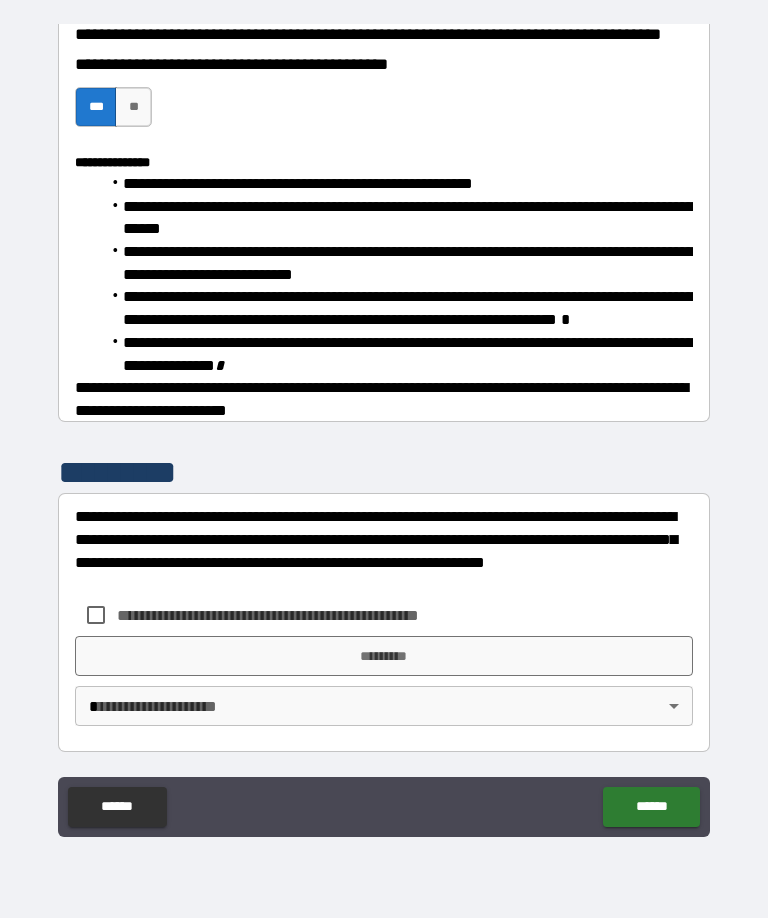 scroll, scrollTop: 2145, scrollLeft: 0, axis: vertical 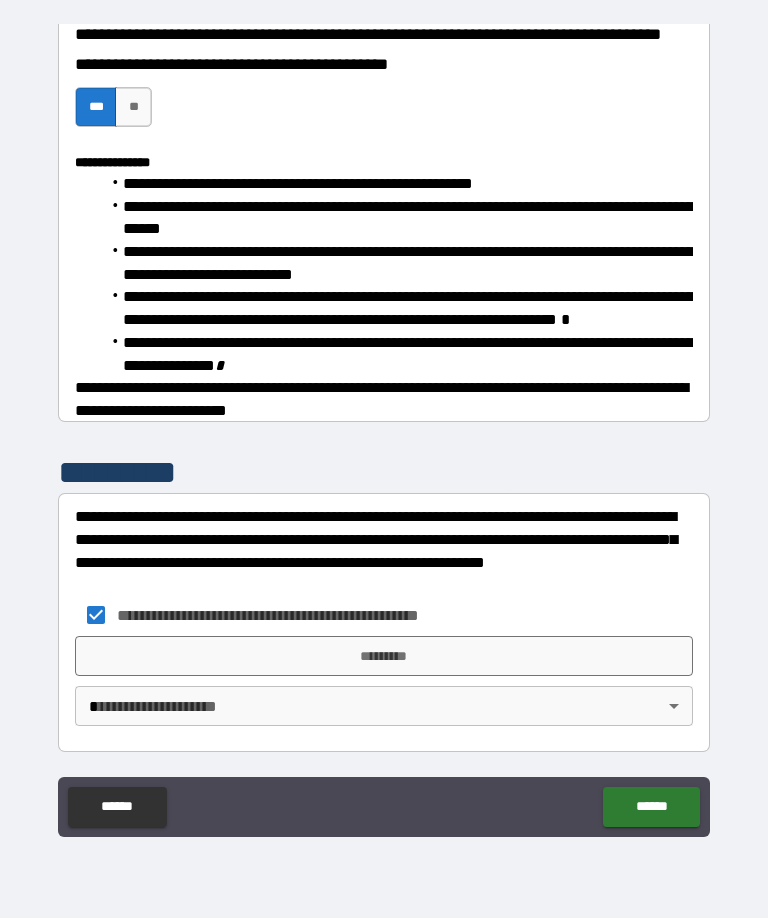 click on "*********" at bounding box center (384, 656) 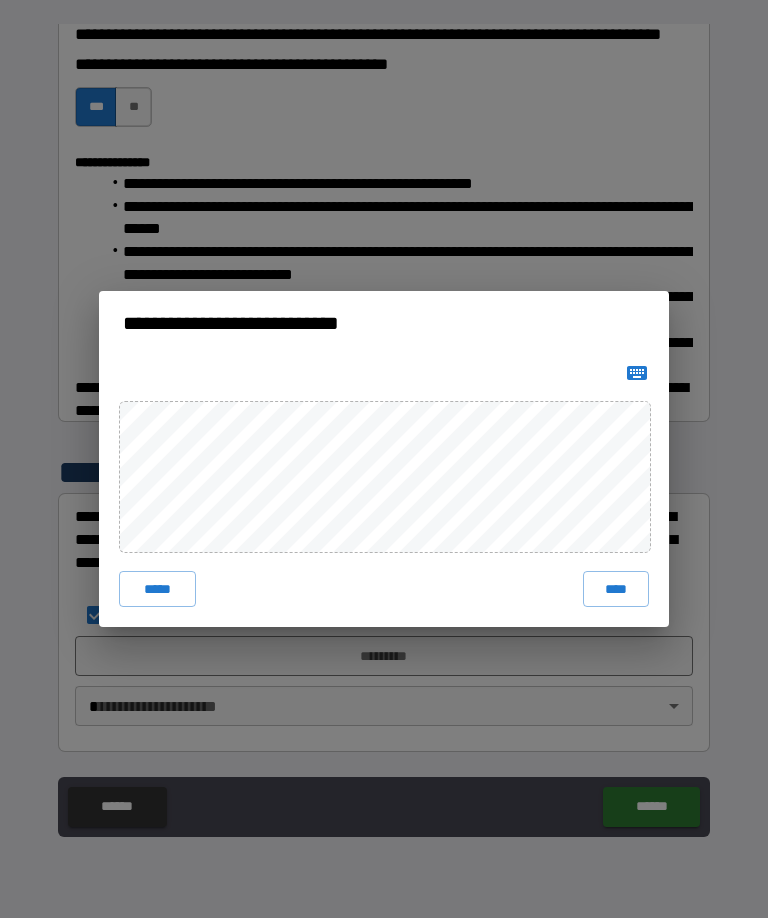 click on "****" at bounding box center [616, 589] 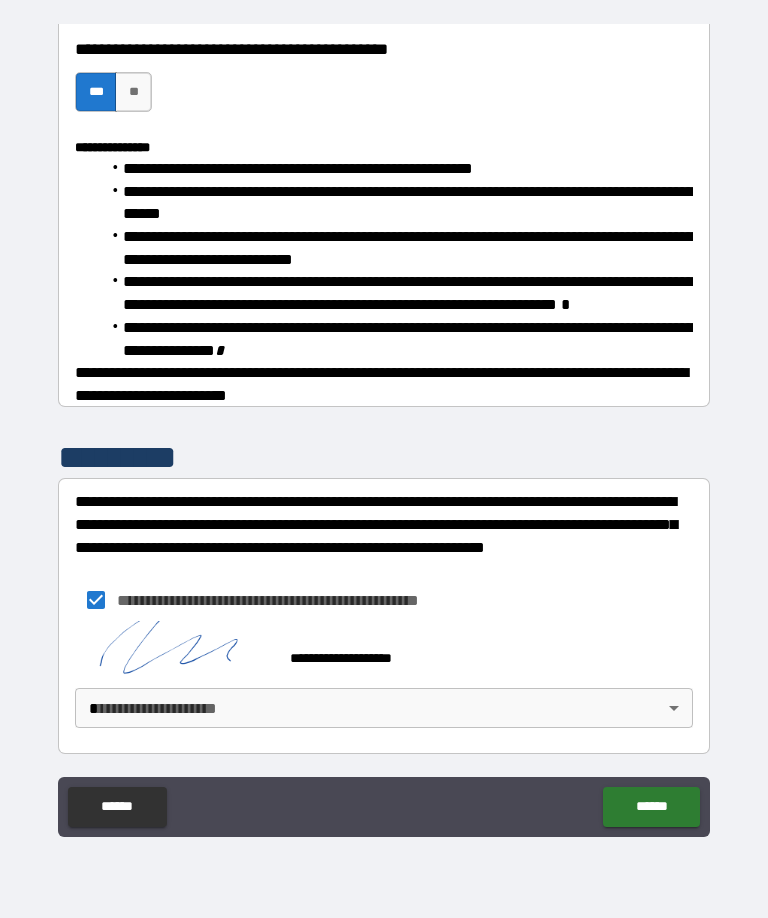 click on "[NAME] [LAST]'s SSN is [SSN]." at bounding box center [384, 426] 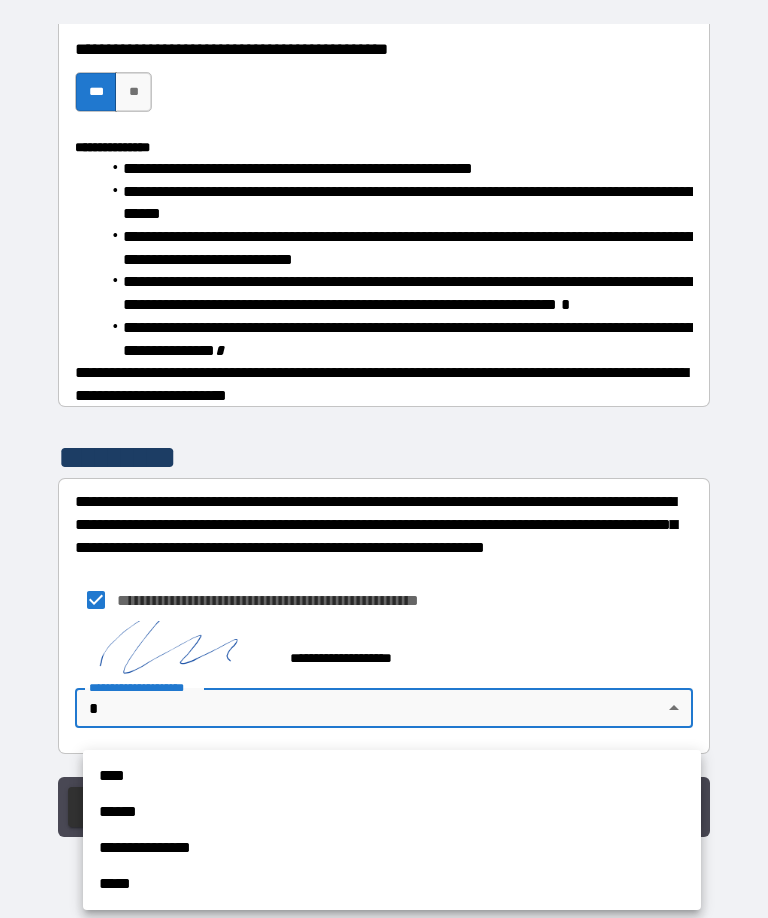 click on "****" at bounding box center (392, 776) 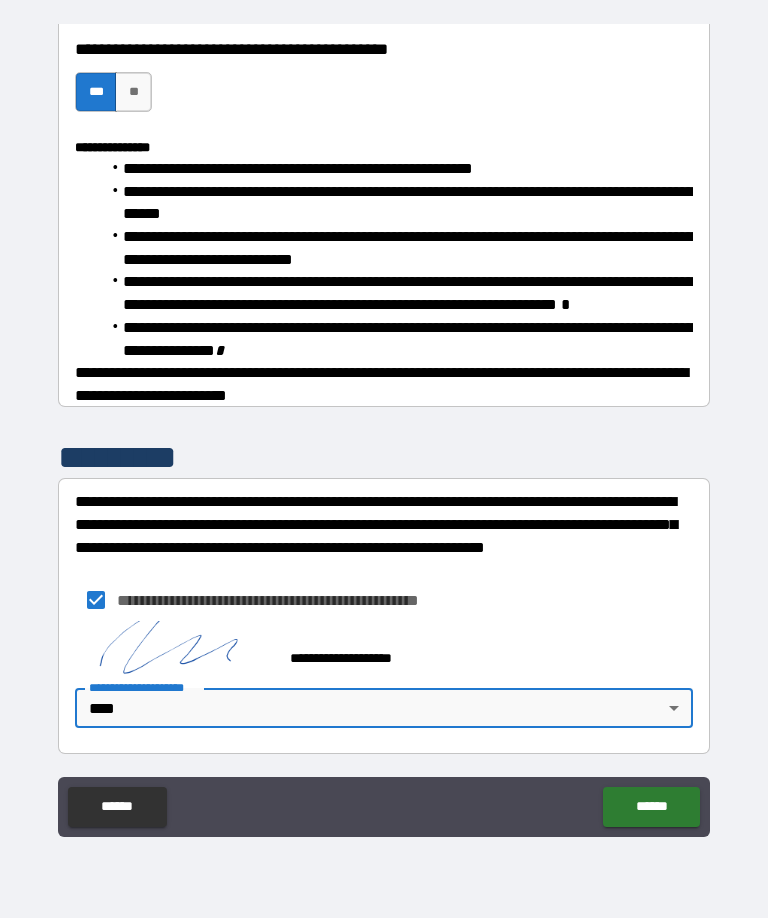 click on "******" at bounding box center (651, 807) 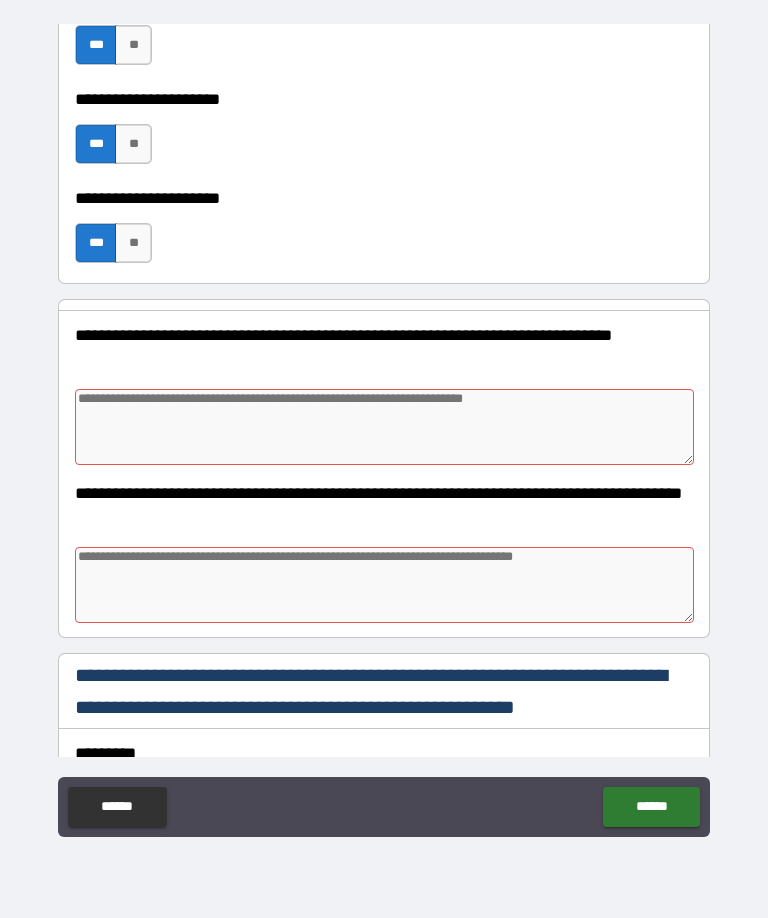 scroll, scrollTop: 819, scrollLeft: 0, axis: vertical 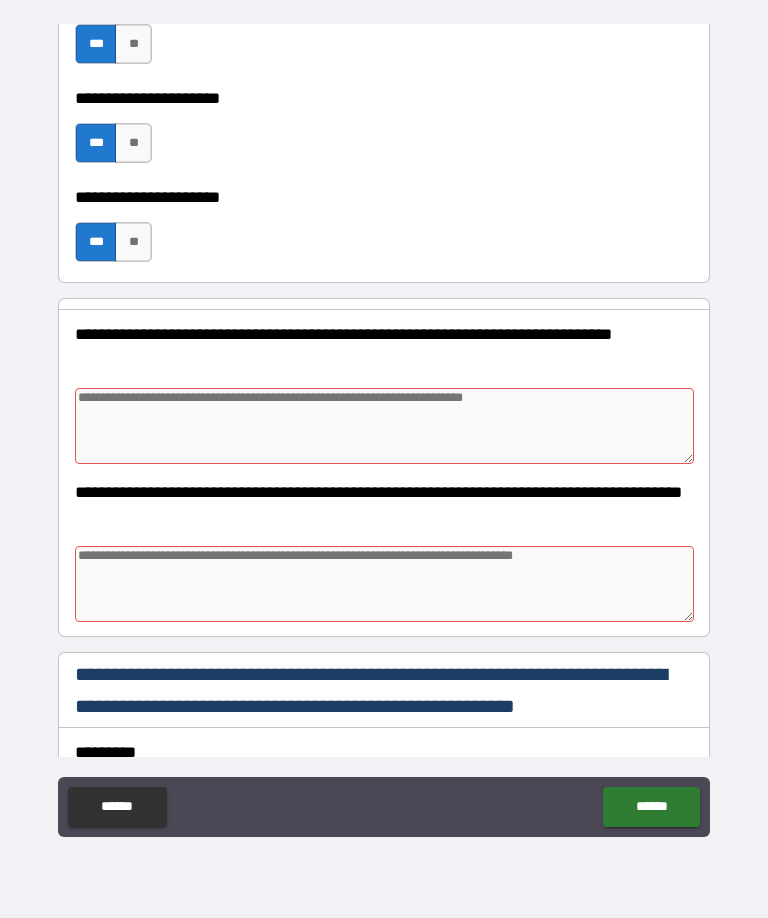 click at bounding box center [384, 426] 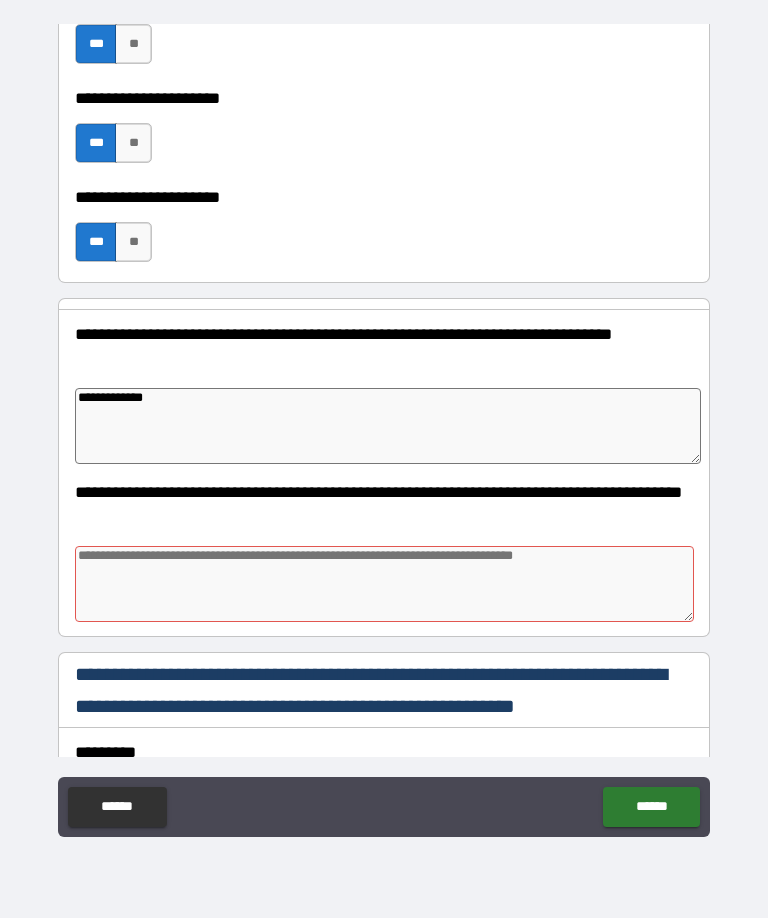 click at bounding box center (384, 584) 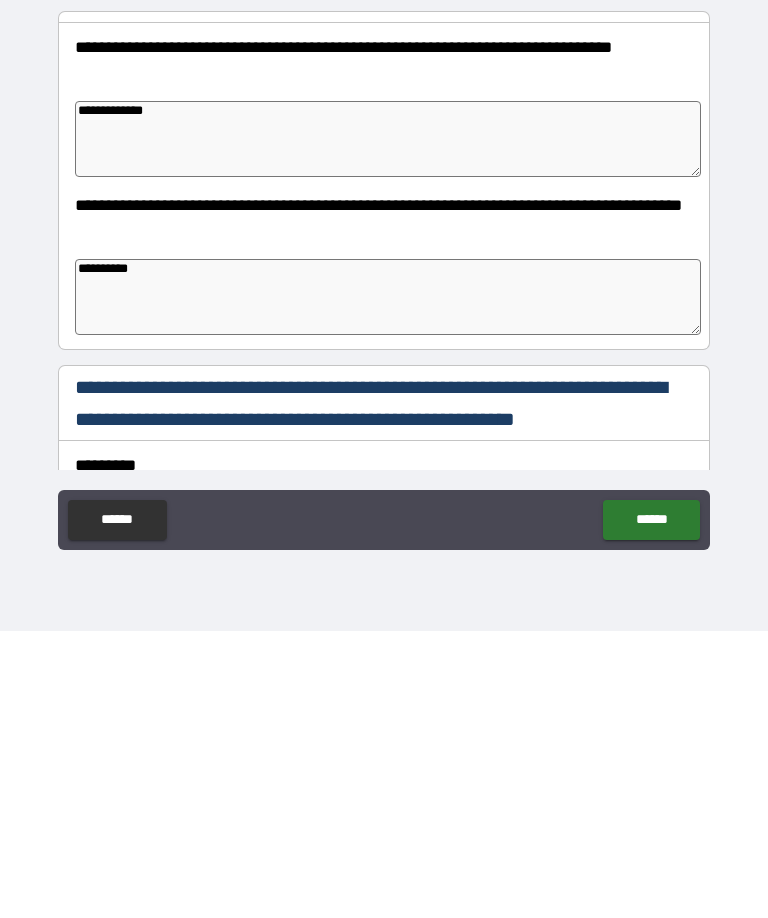click on "******" at bounding box center (651, 807) 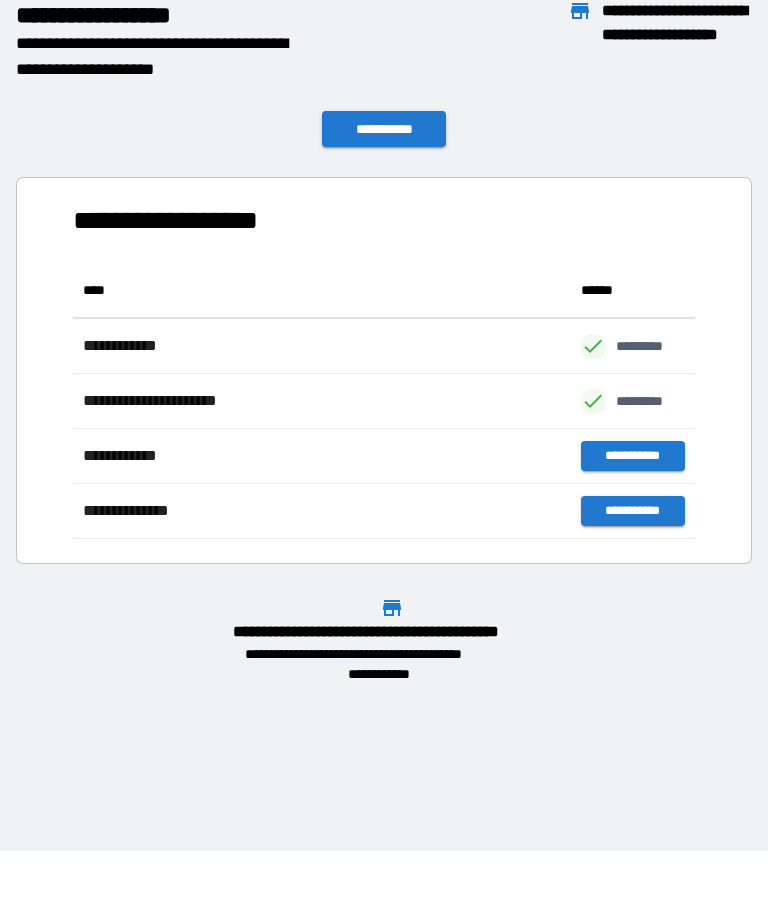 scroll, scrollTop: 276, scrollLeft: 622, axis: both 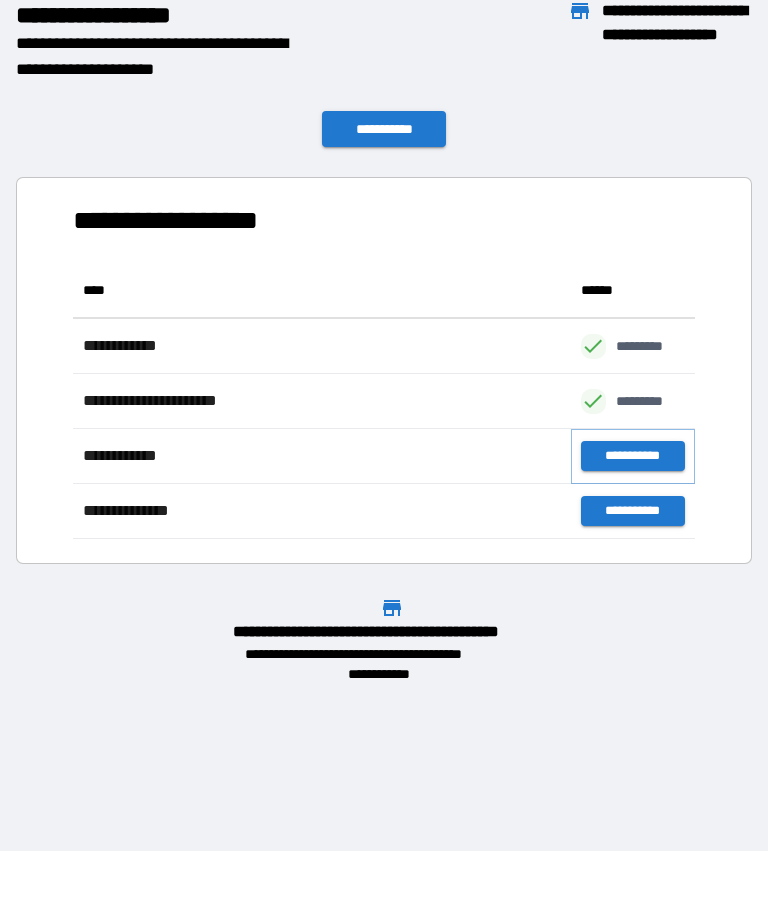 click on "**********" at bounding box center [633, 457] 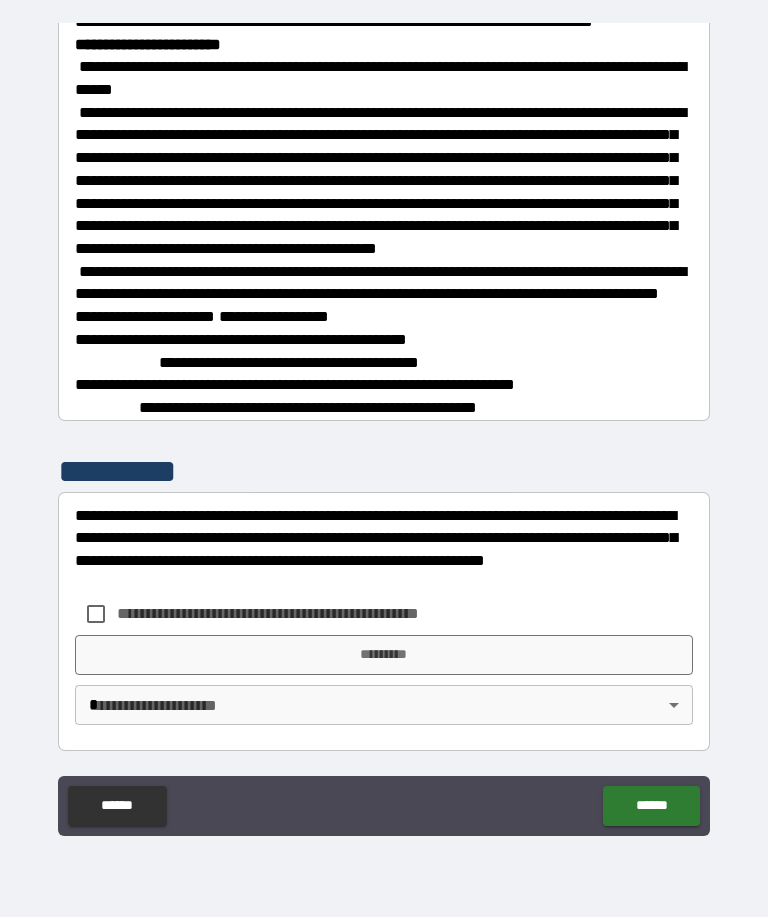 scroll, scrollTop: 3471, scrollLeft: 0, axis: vertical 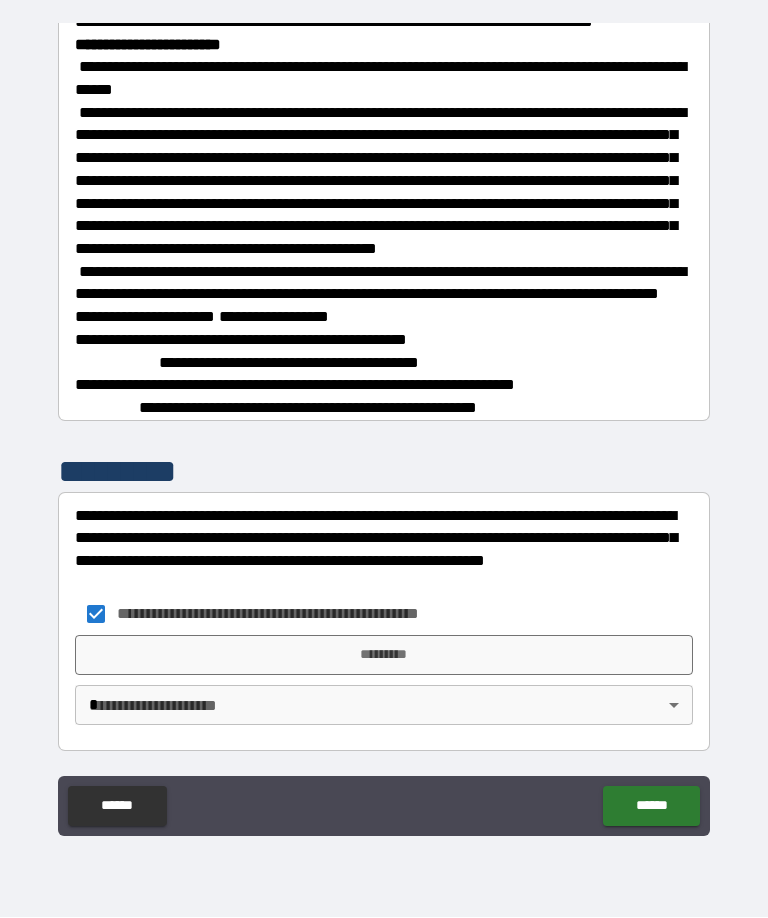 click on "*********" at bounding box center [384, 656] 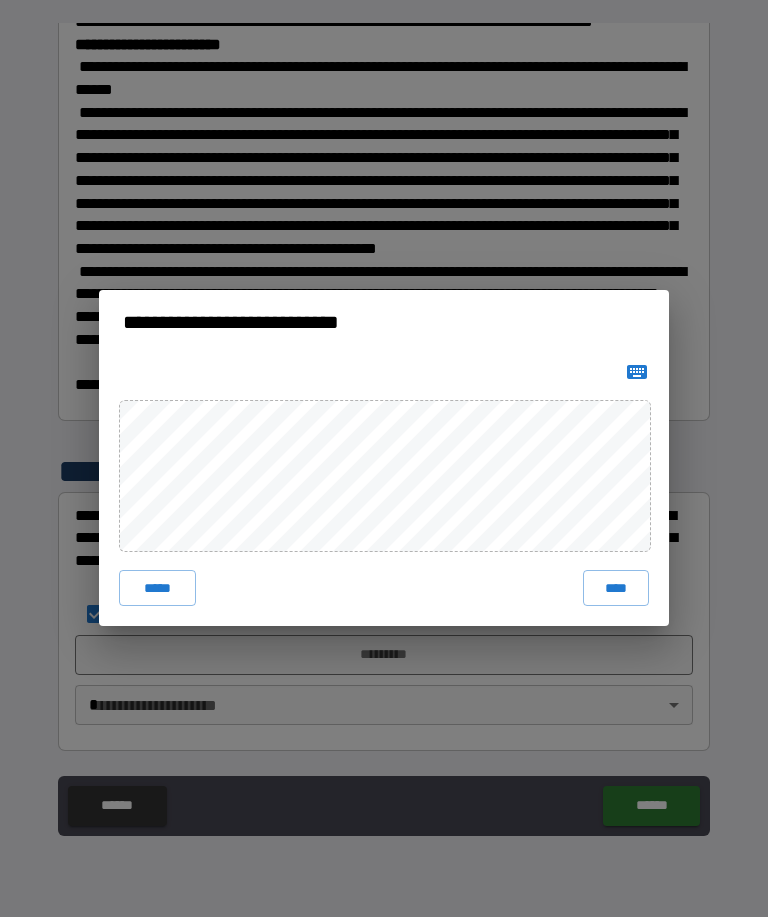 click on "****" at bounding box center (616, 589) 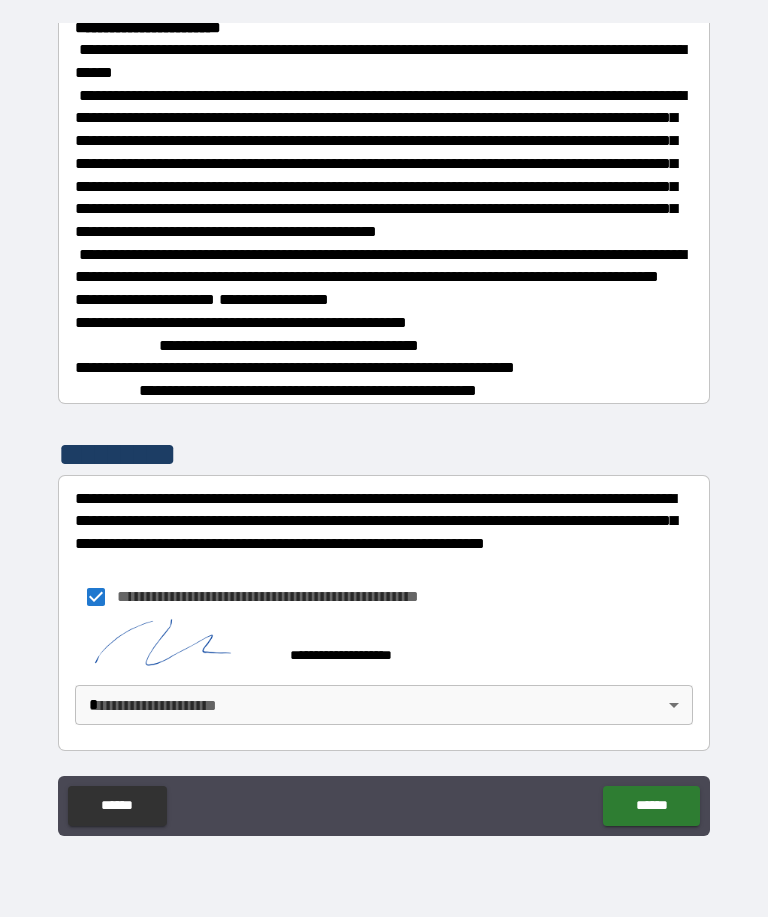 click on "The price is $99.99 for the new SuperWidget." at bounding box center (384, 426) 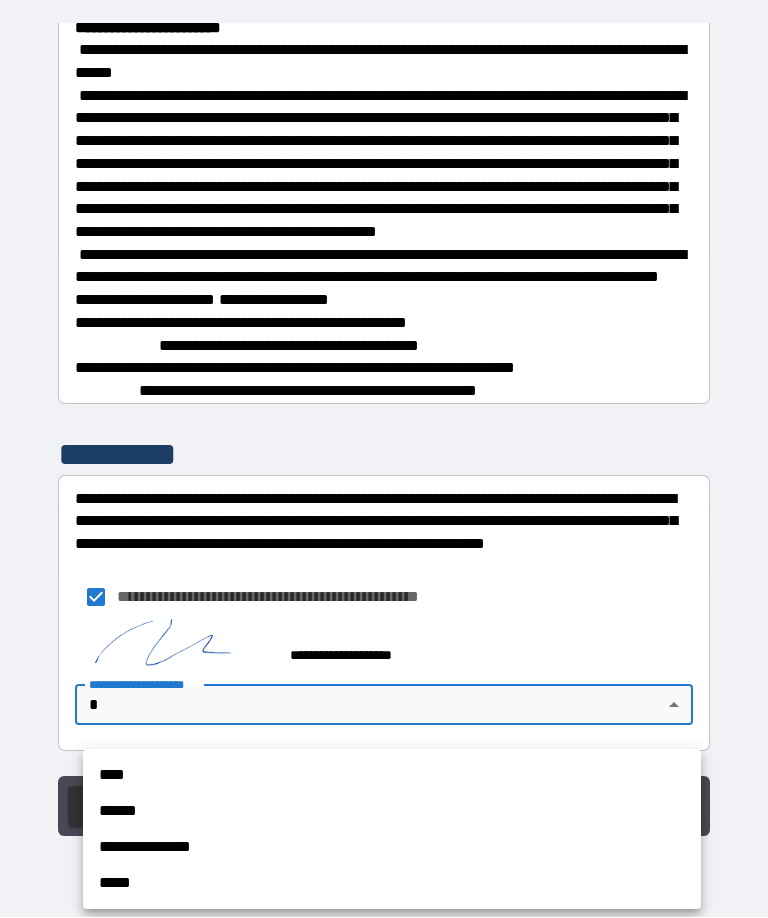 click on "****" at bounding box center [392, 776] 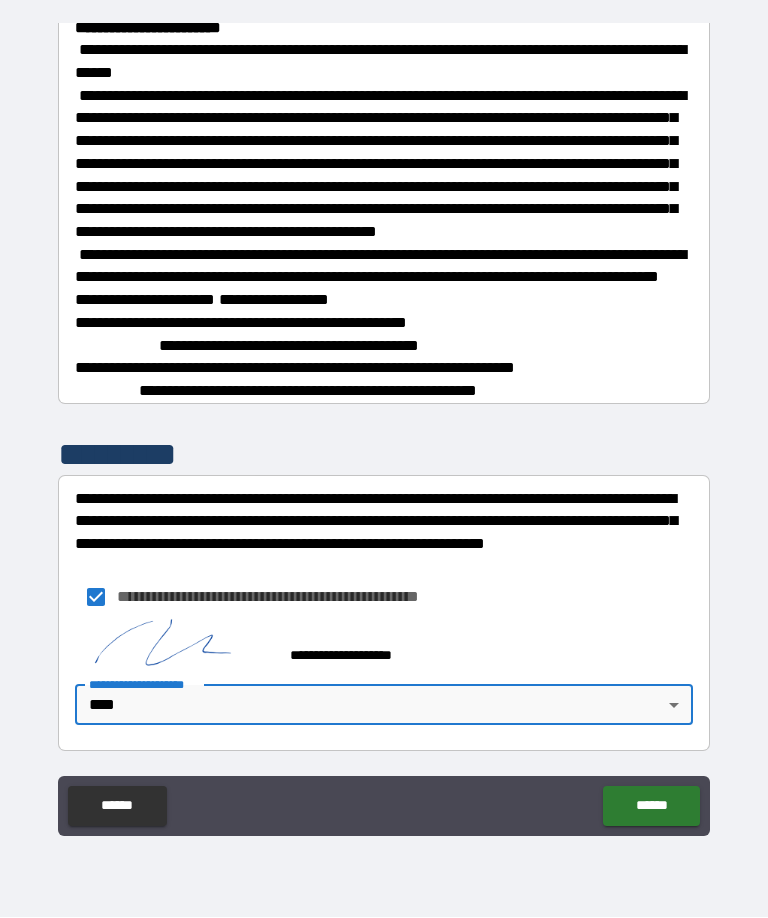 click on "******" at bounding box center (651, 807) 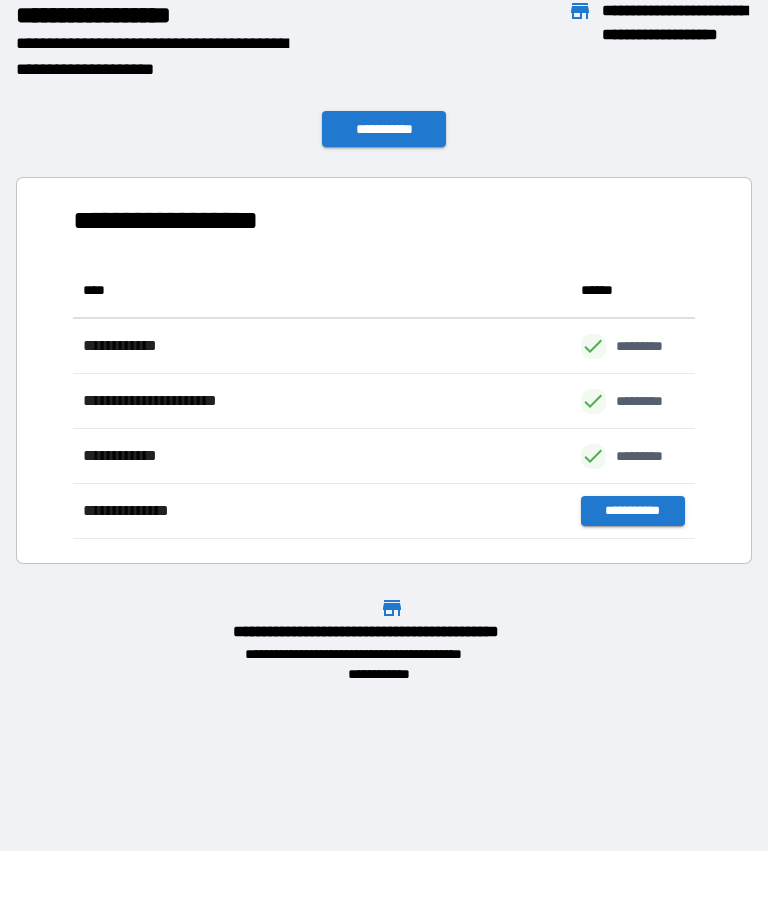 scroll, scrollTop: 276, scrollLeft: 622, axis: both 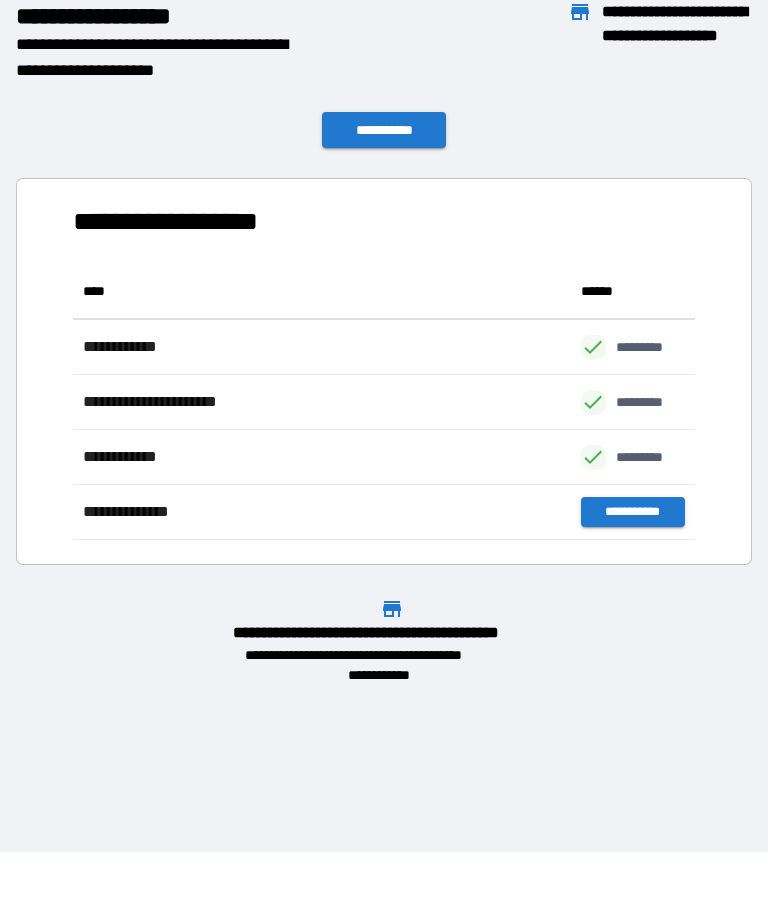 click on "**********" at bounding box center [384, 130] 